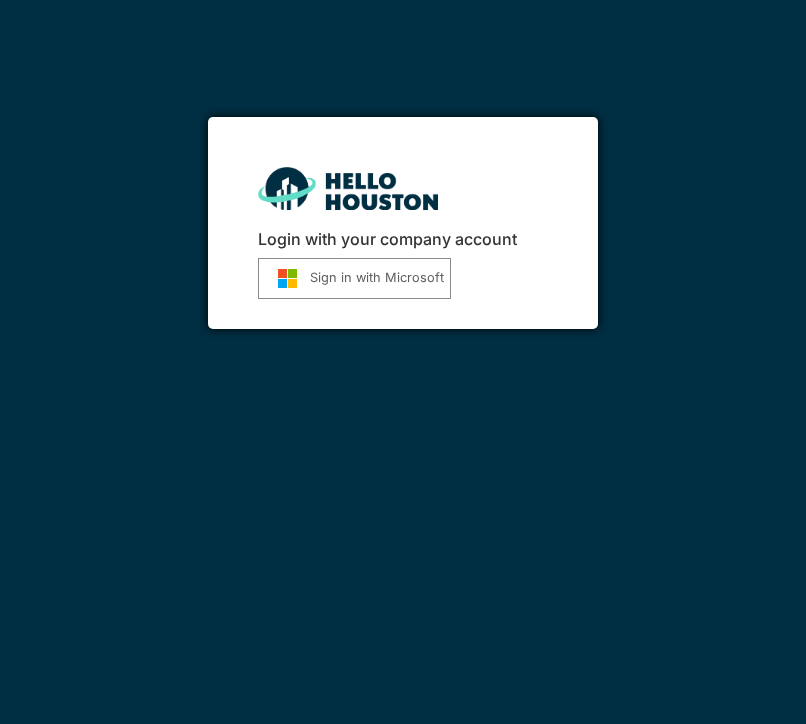scroll, scrollTop: 0, scrollLeft: 0, axis: both 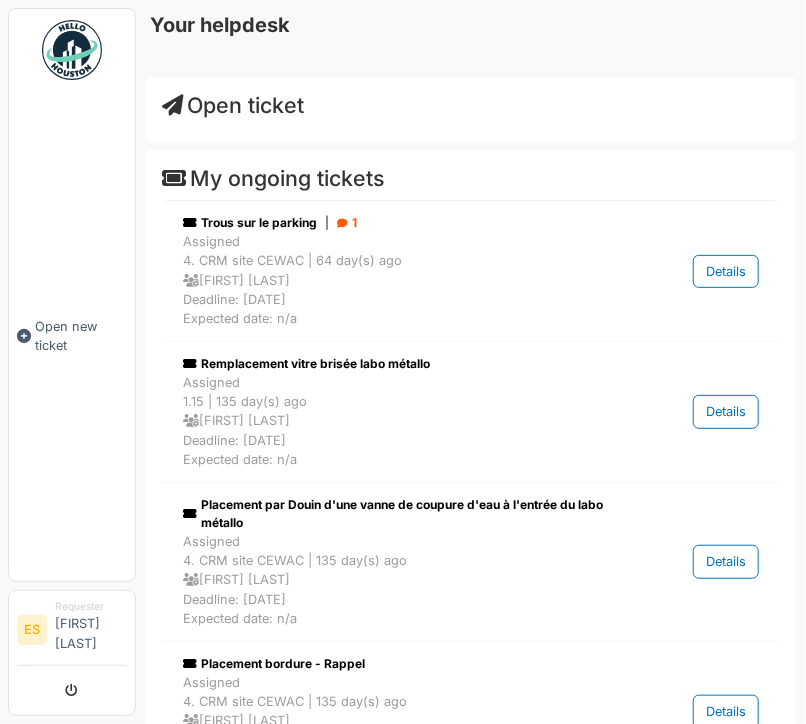 click on "Open ticket" at bounding box center [233, 105] 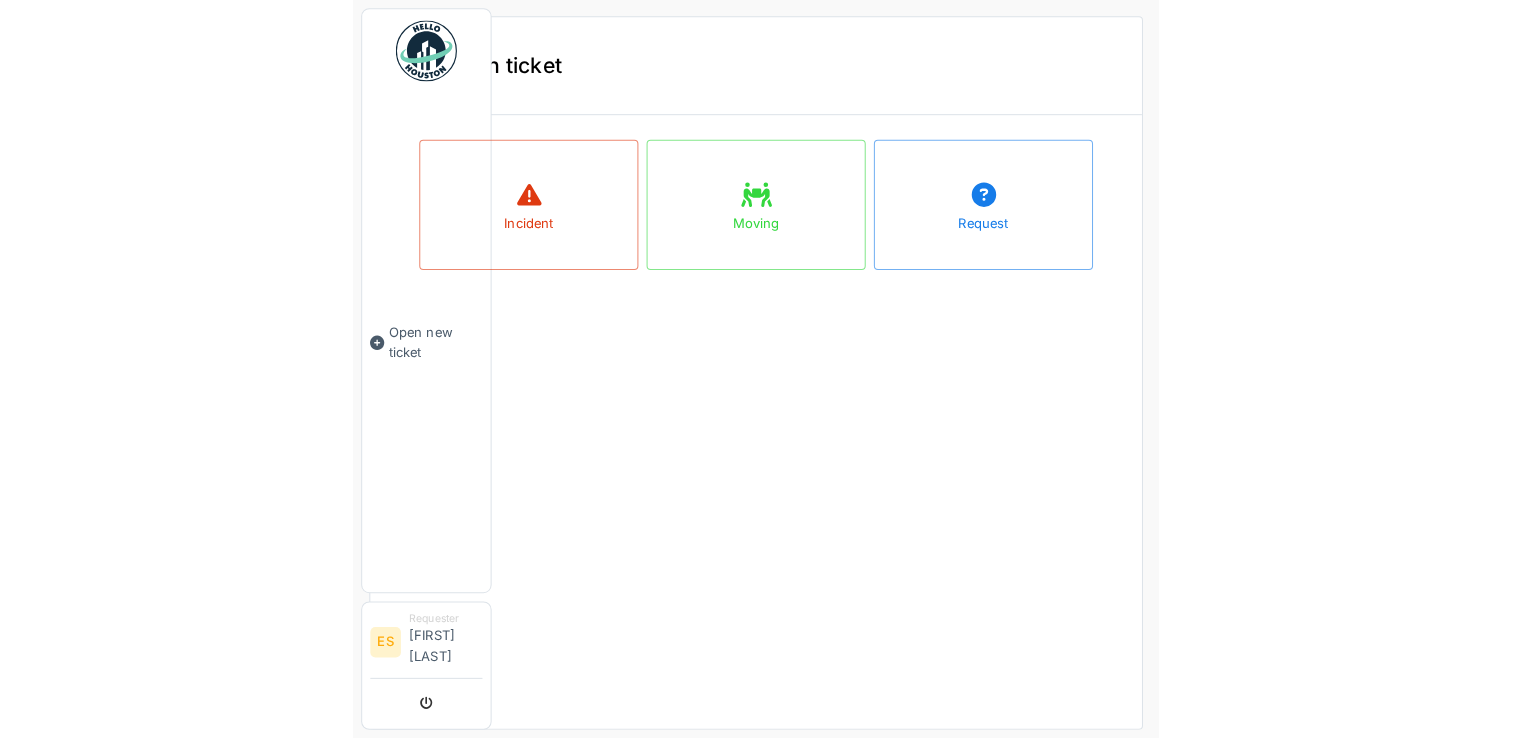 scroll, scrollTop: 0, scrollLeft: 0, axis: both 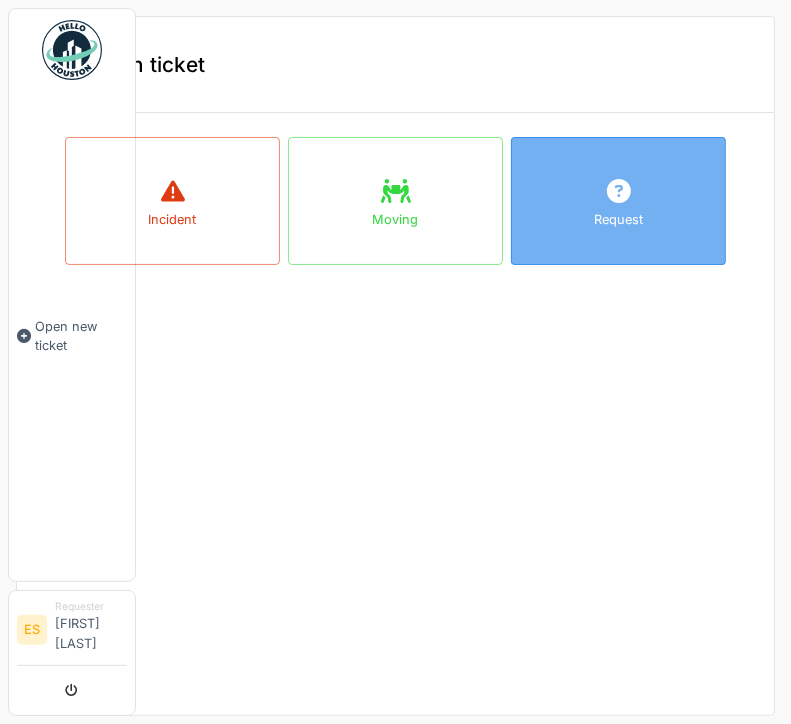 click on "Request" at bounding box center [618, 201] 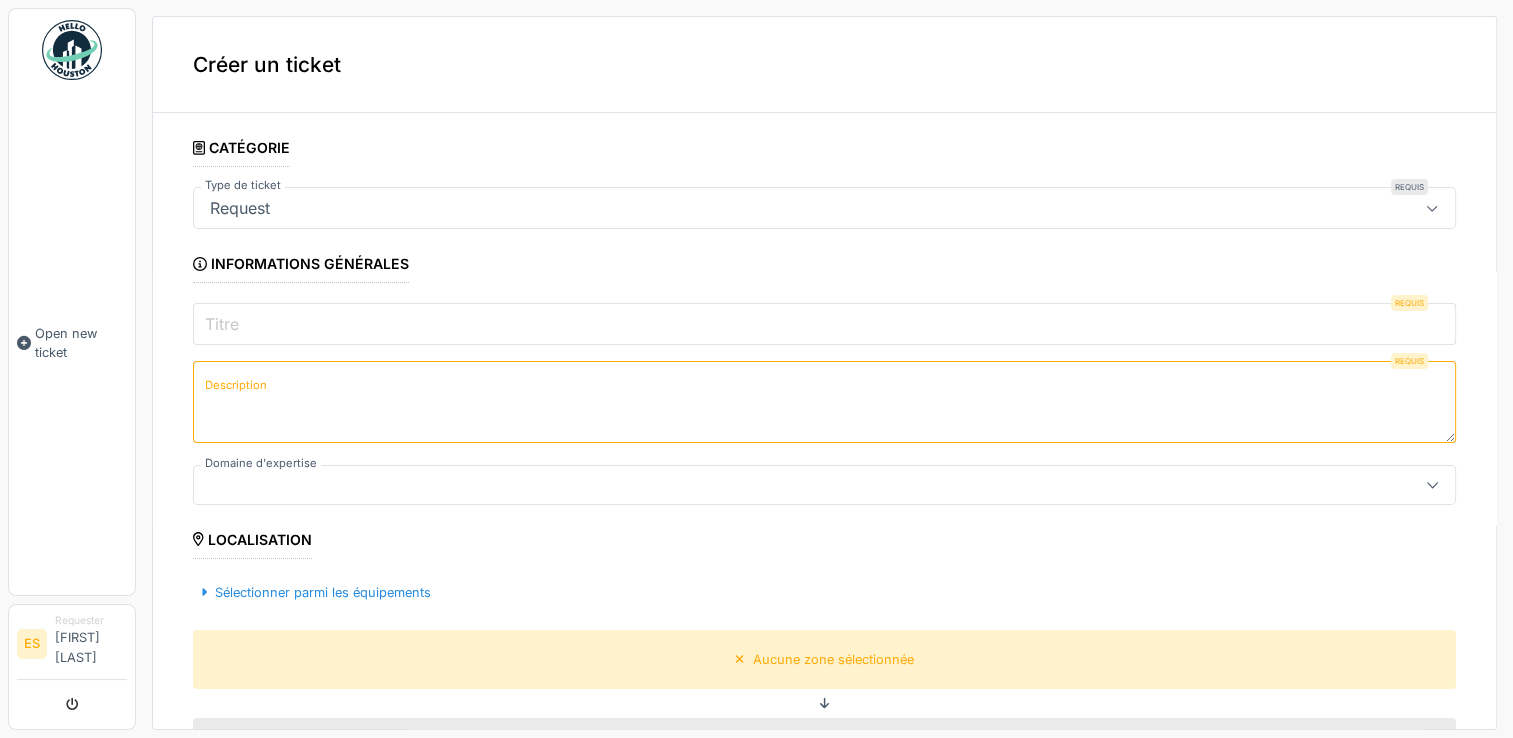 click on "Catégorie" at bounding box center [241, 150] 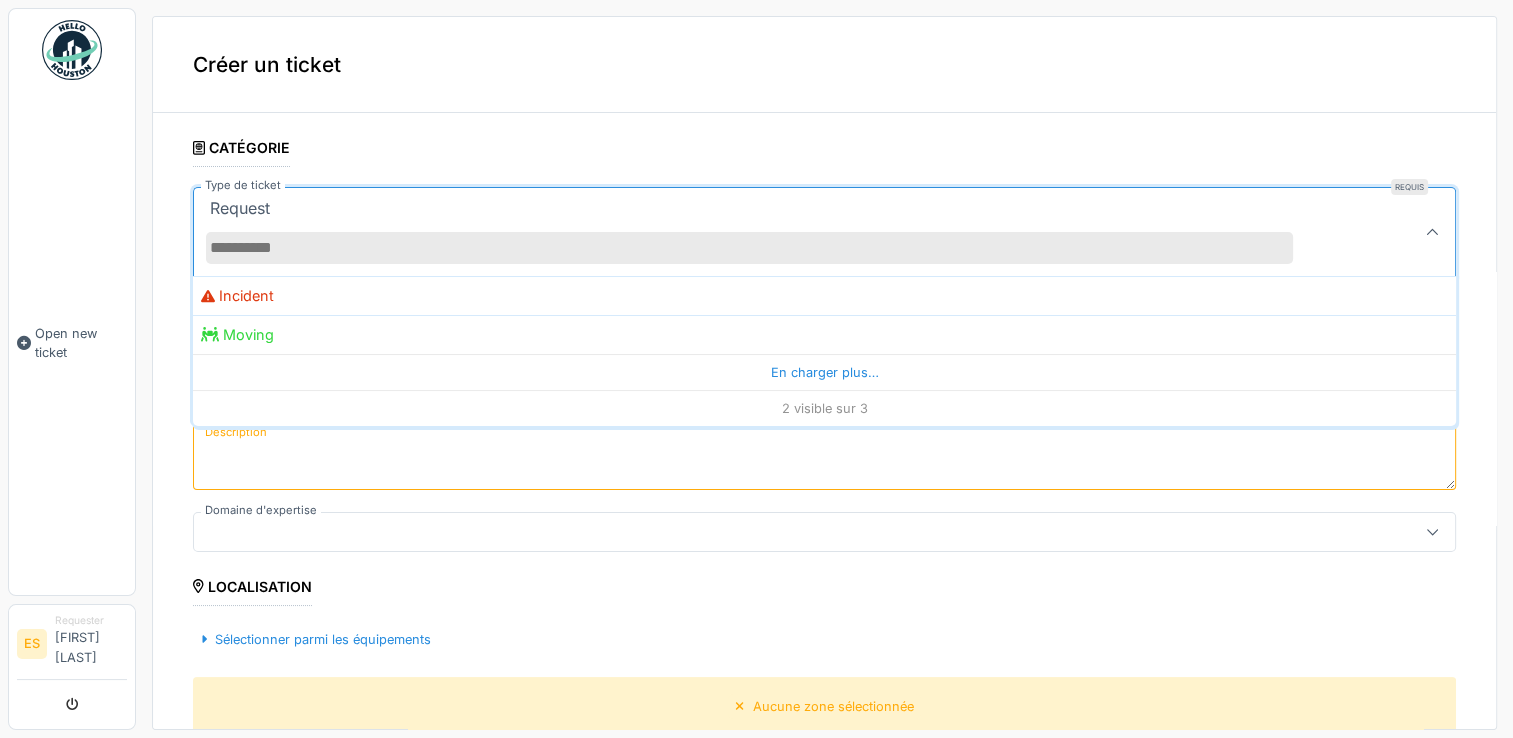click on "Type de ticket" at bounding box center (749, 248) 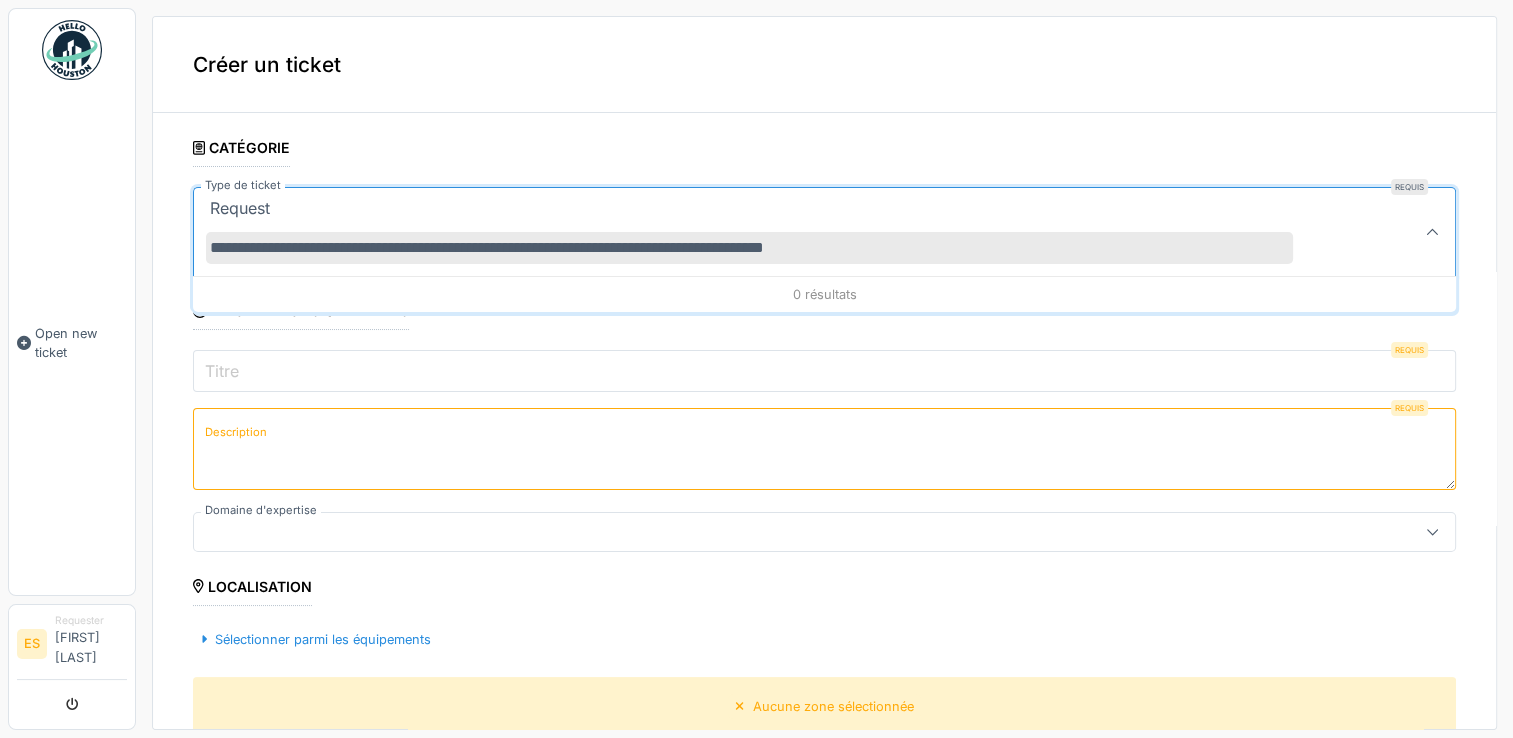 type on "**********" 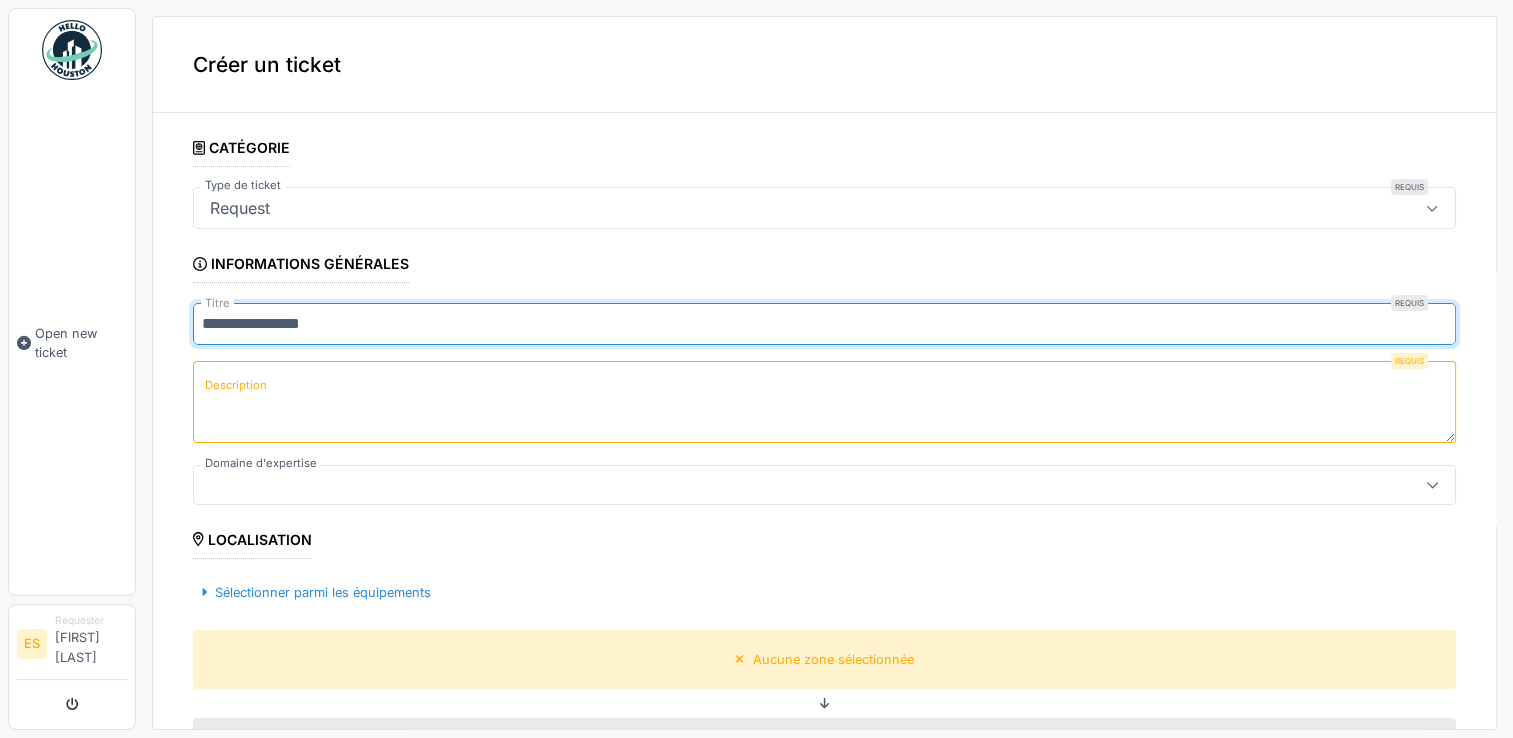 type on "**********" 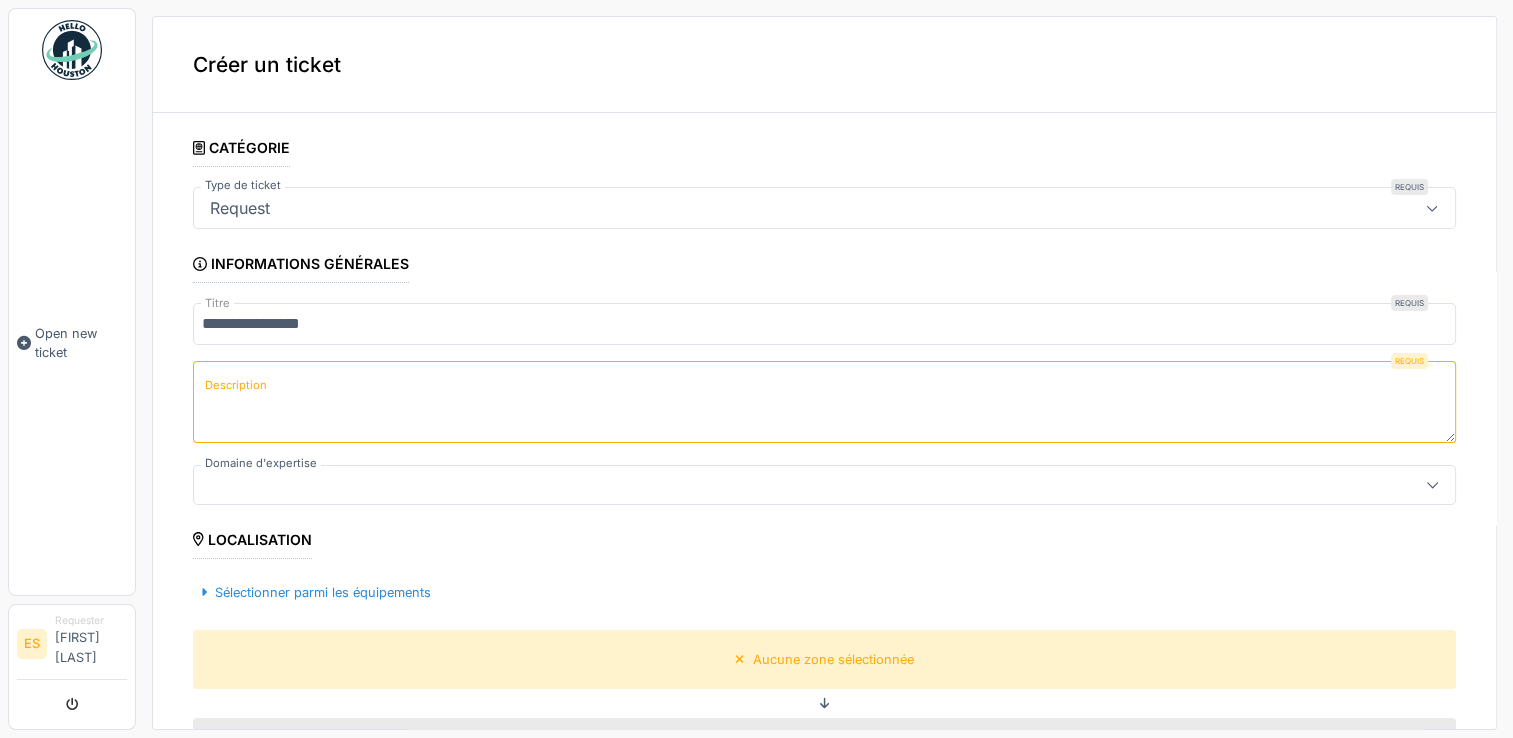 click on "Description" at bounding box center (824, 402) 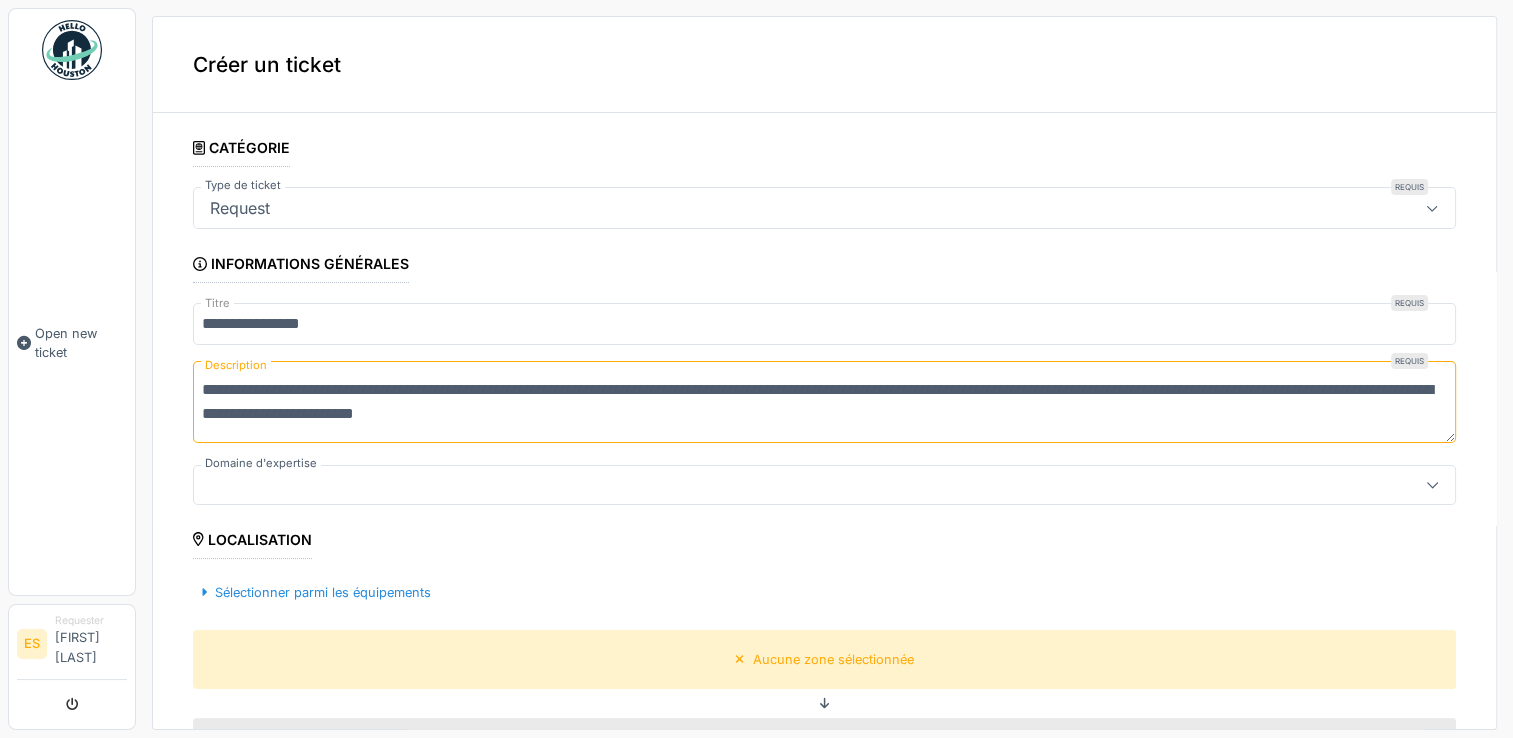 type on "**********" 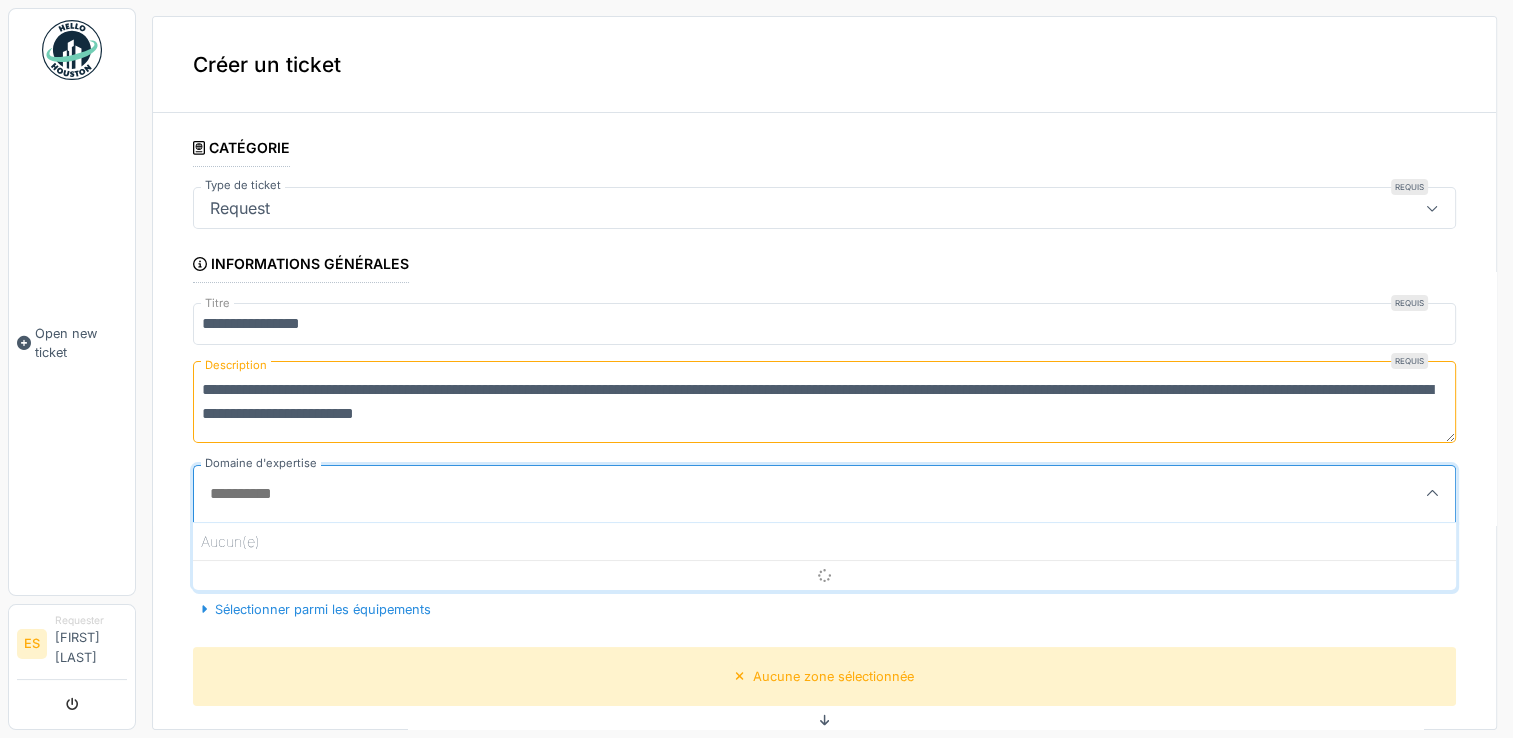 scroll, scrollTop: 4, scrollLeft: 0, axis: vertical 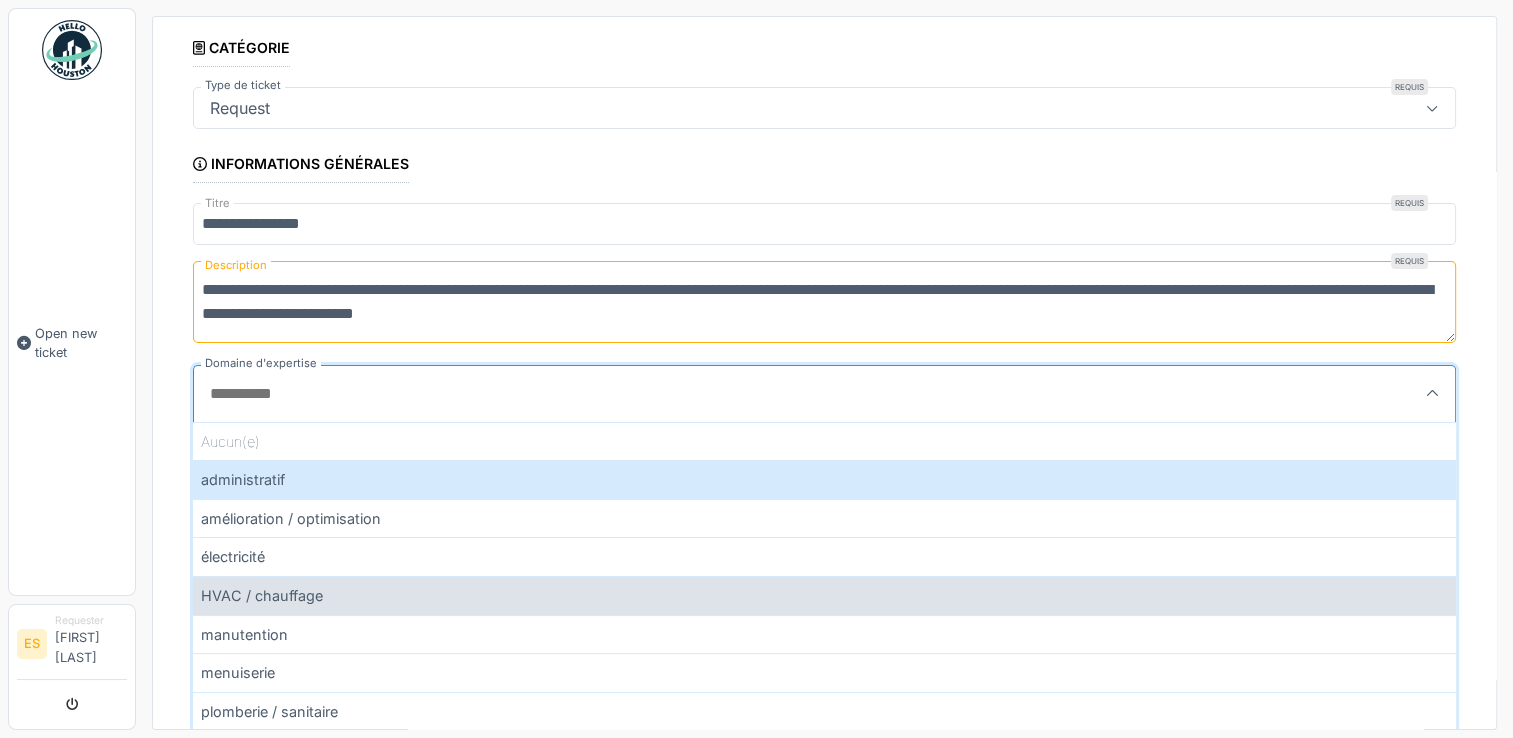 click on "HVAC / chauffage" at bounding box center (824, 595) 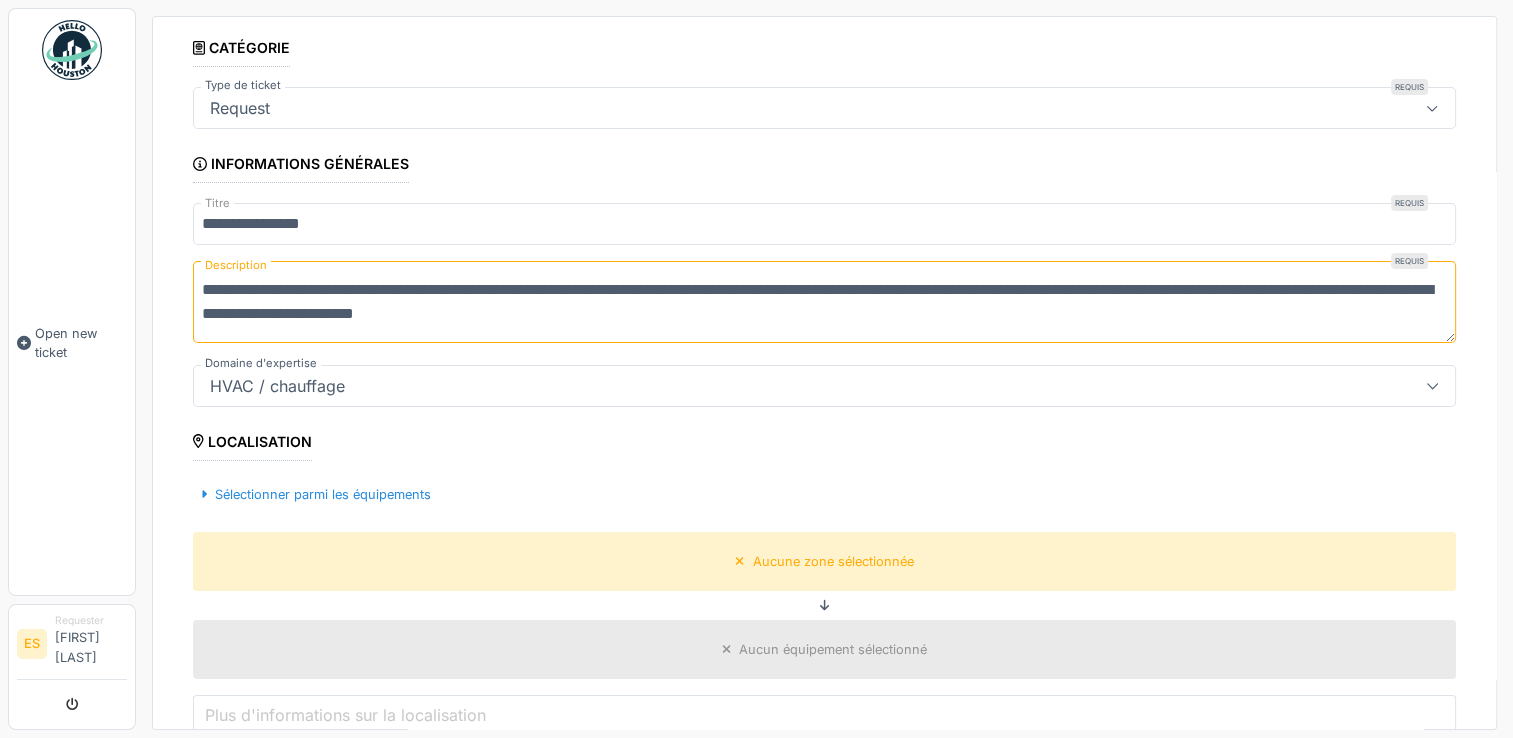 click on "**********" at bounding box center [824, 748] 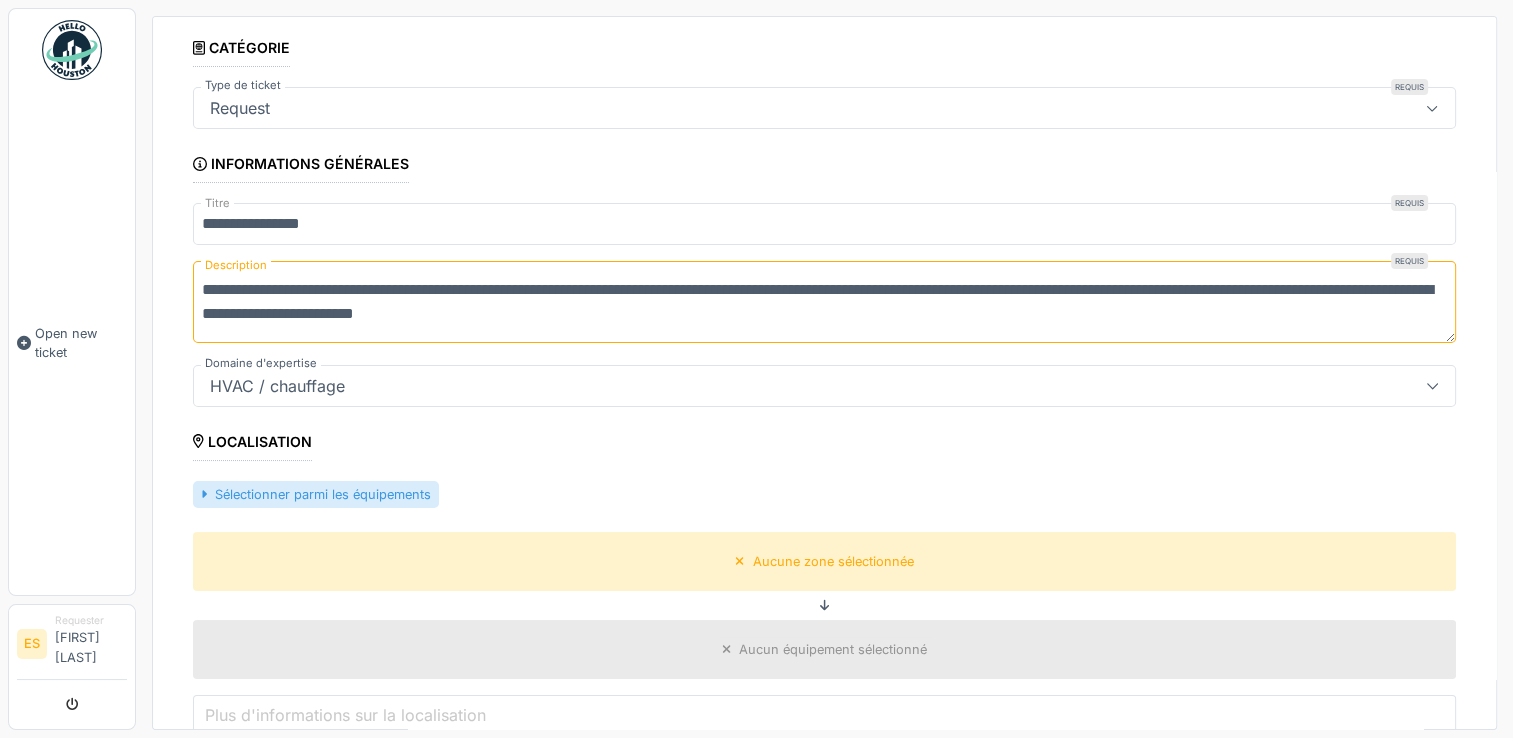 click on "Sélectionner parmi les équipements" at bounding box center (316, 494) 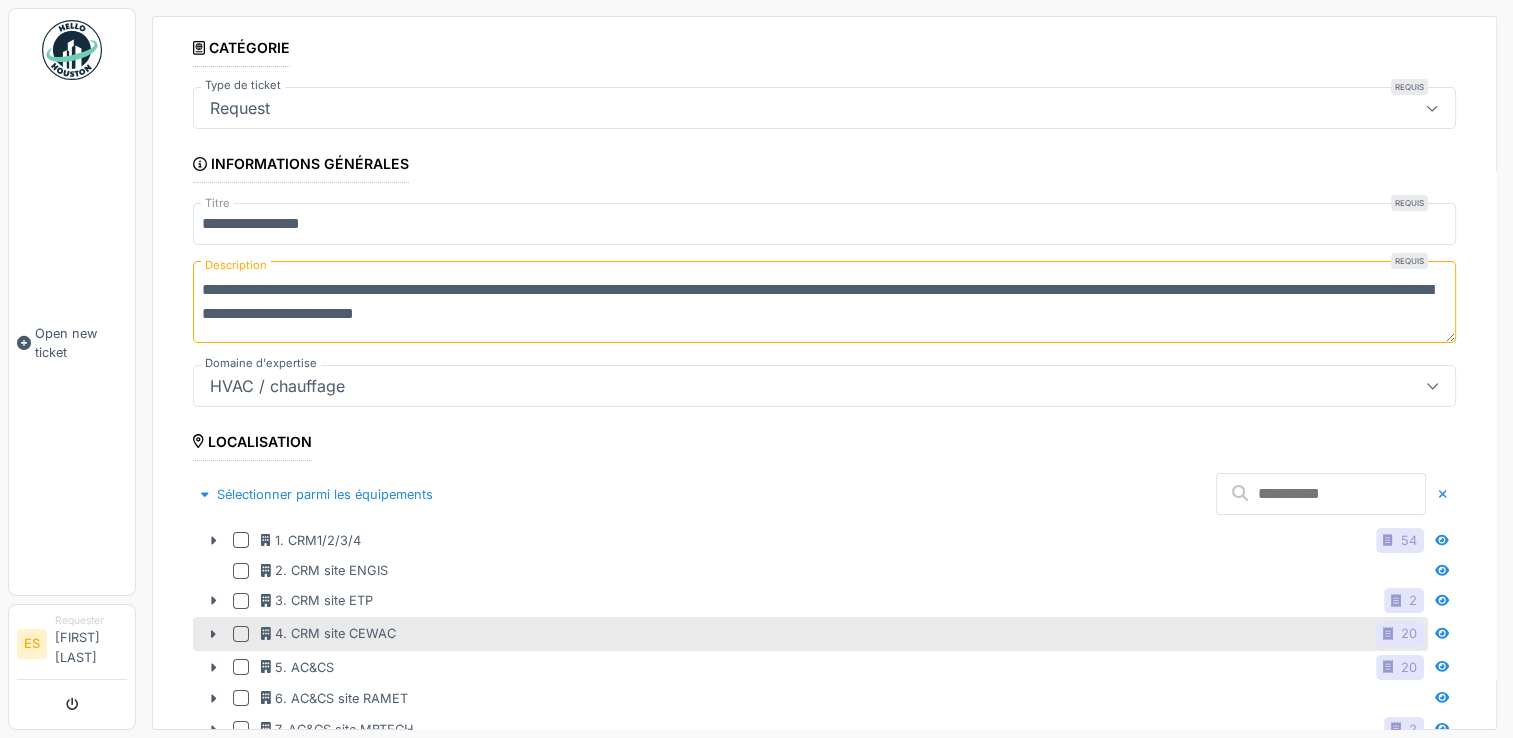 click on "4. CRM site CEWAC 20" at bounding box center [842, 540] 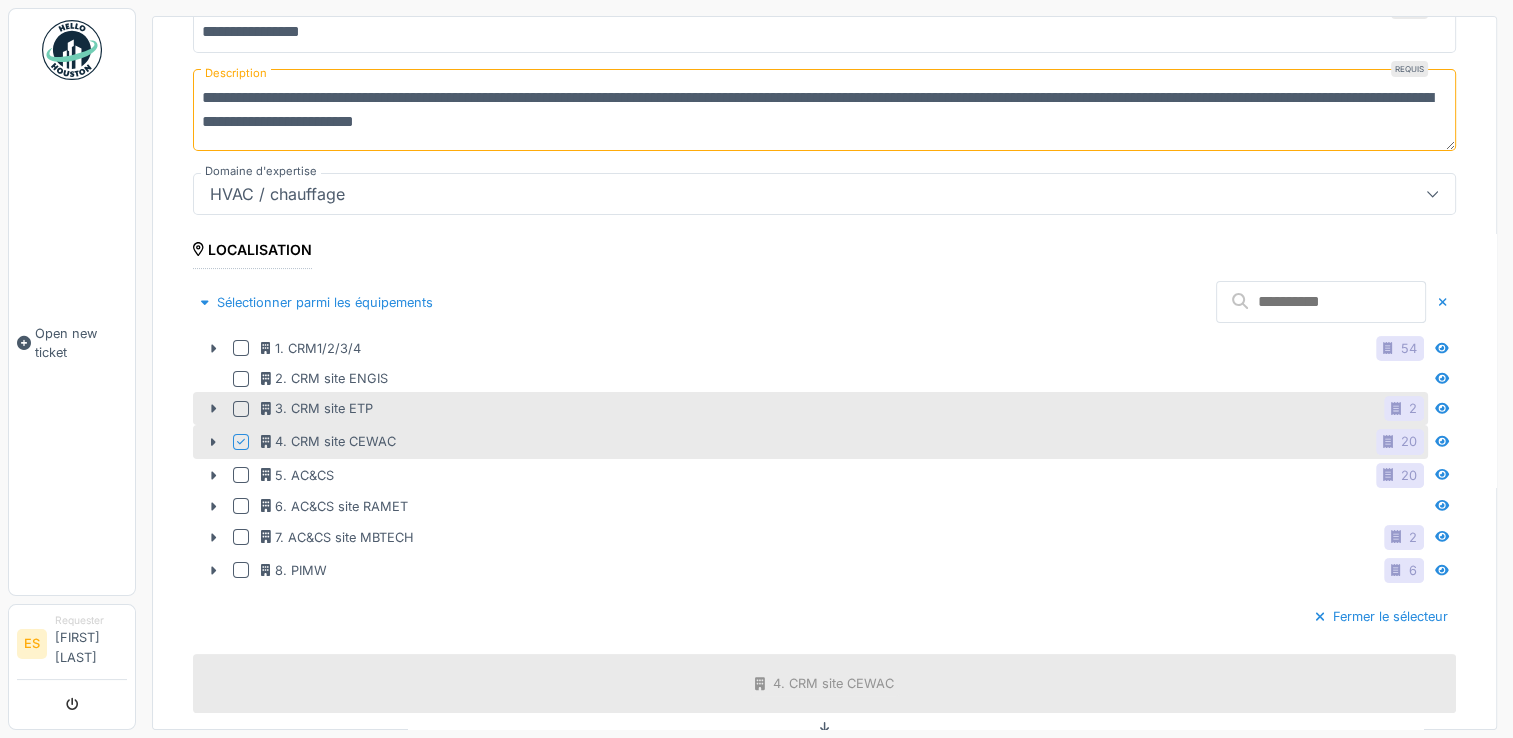 scroll, scrollTop: 300, scrollLeft: 0, axis: vertical 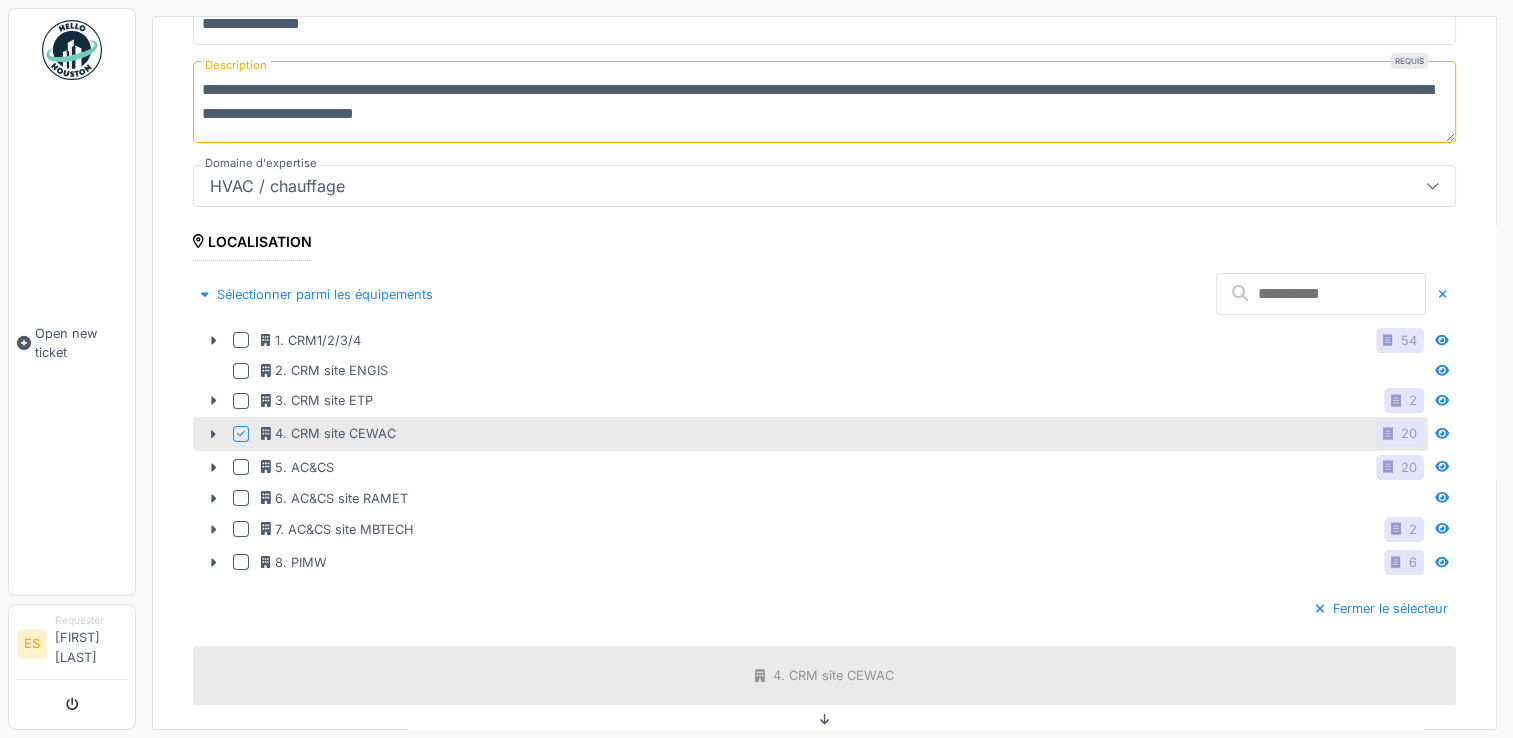 click at bounding box center (241, 434) 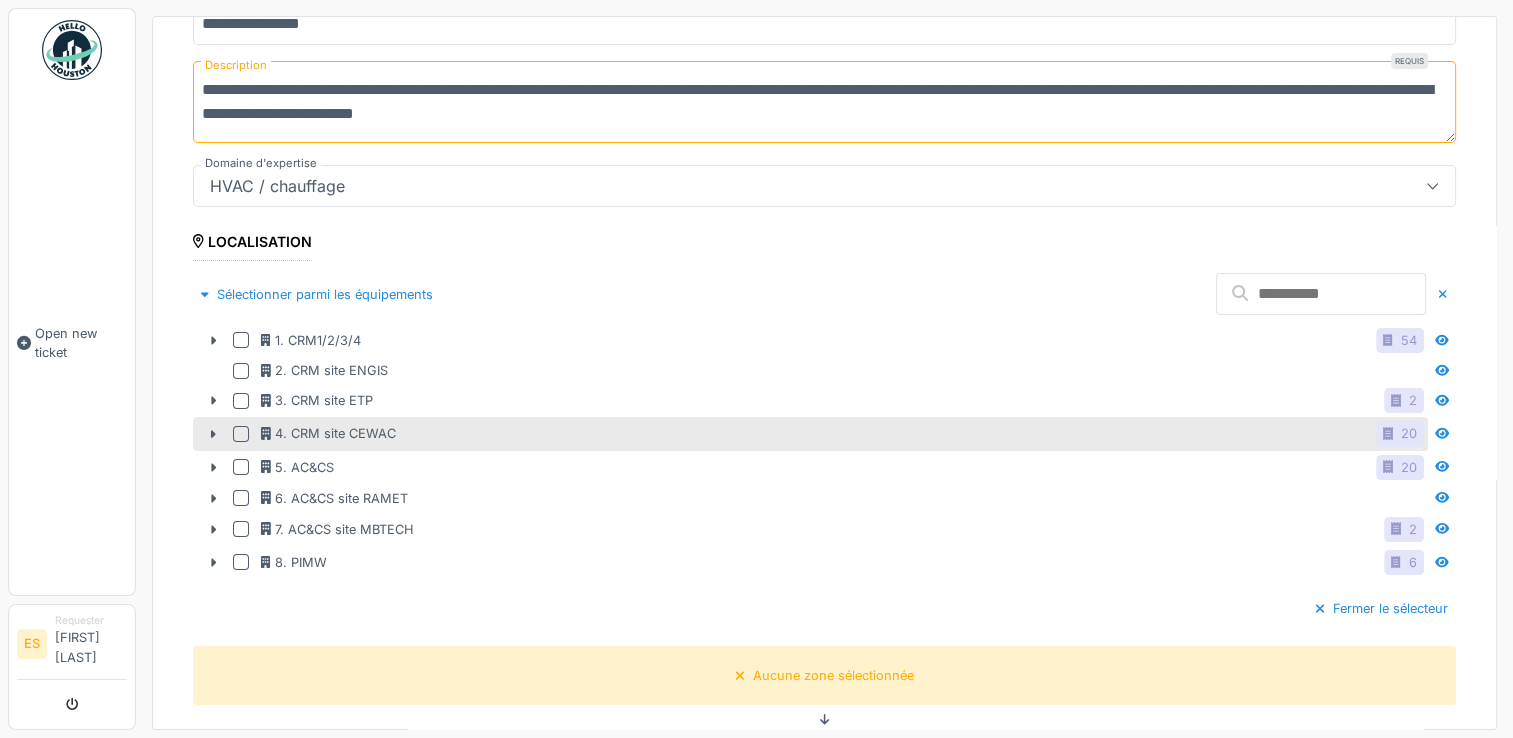 click at bounding box center [241, 340] 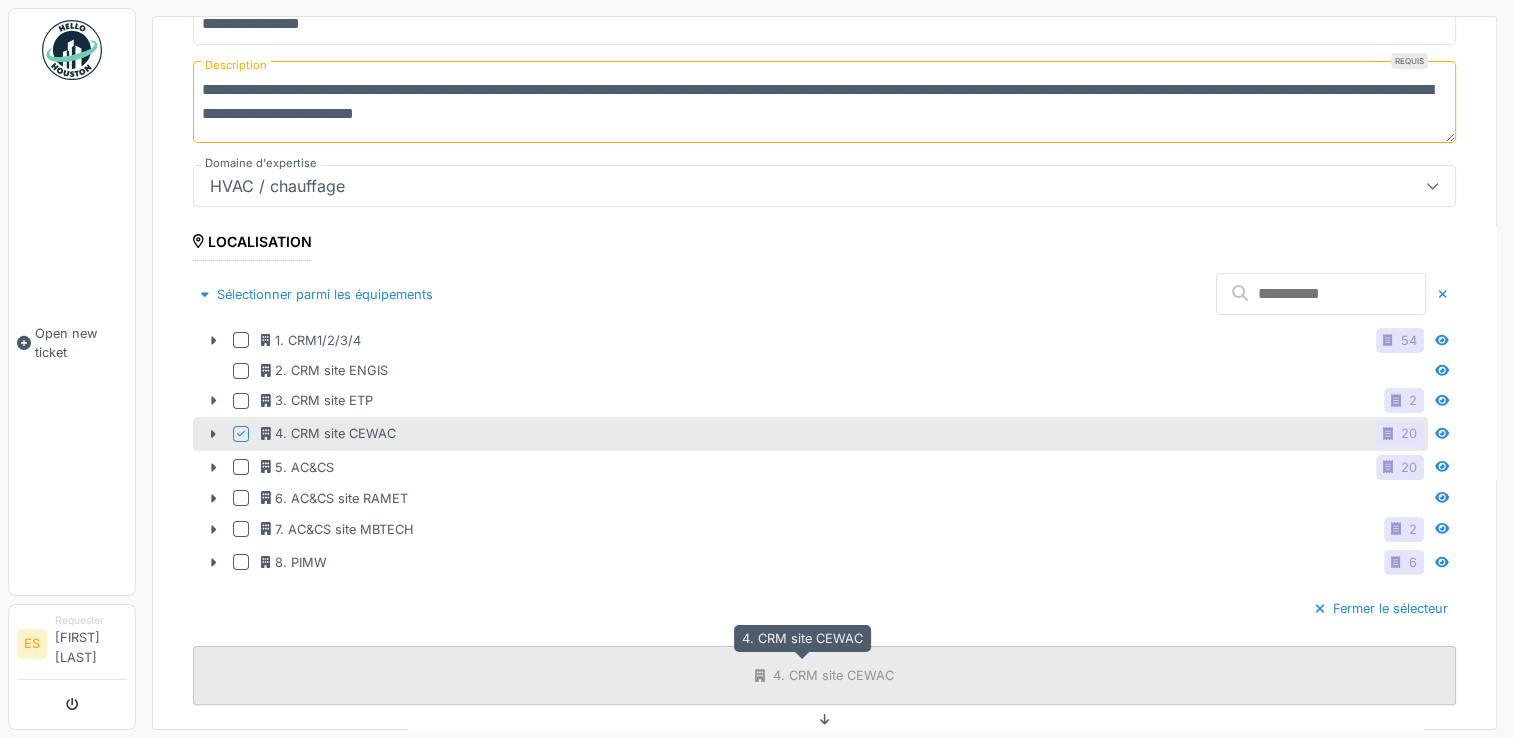 click on "4. CRM site CEWAC" at bounding box center (824, 675) 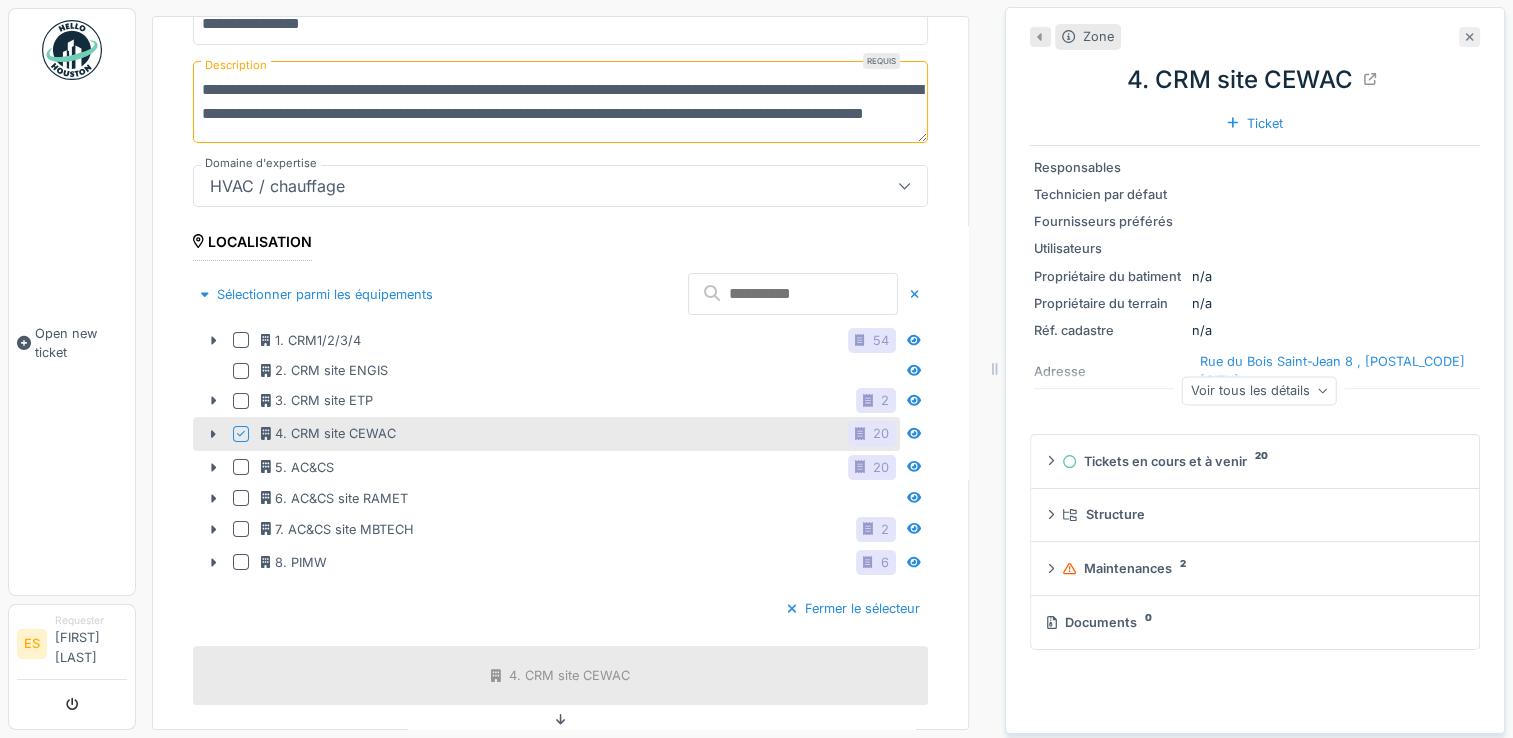 click at bounding box center (1470, 37) 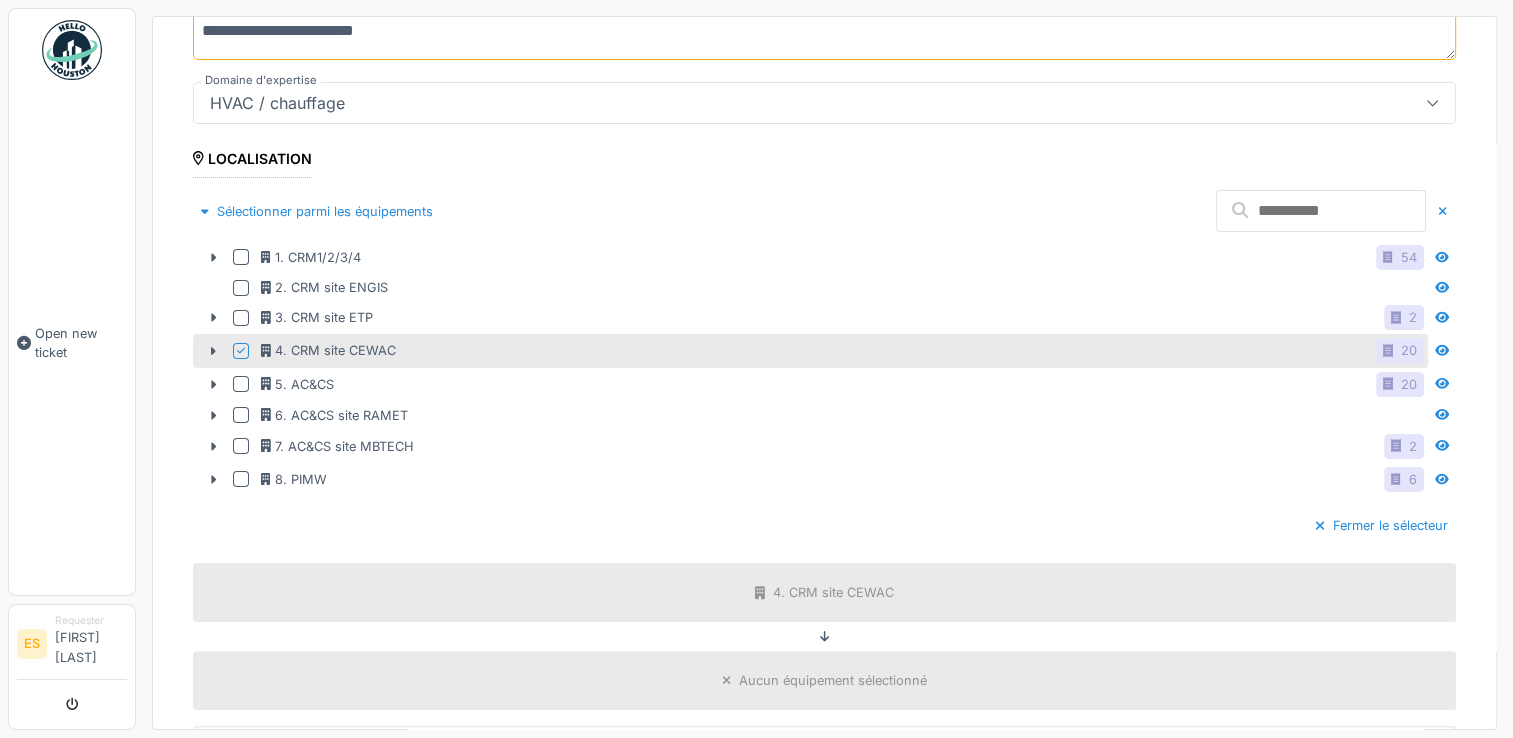 scroll, scrollTop: 600, scrollLeft: 0, axis: vertical 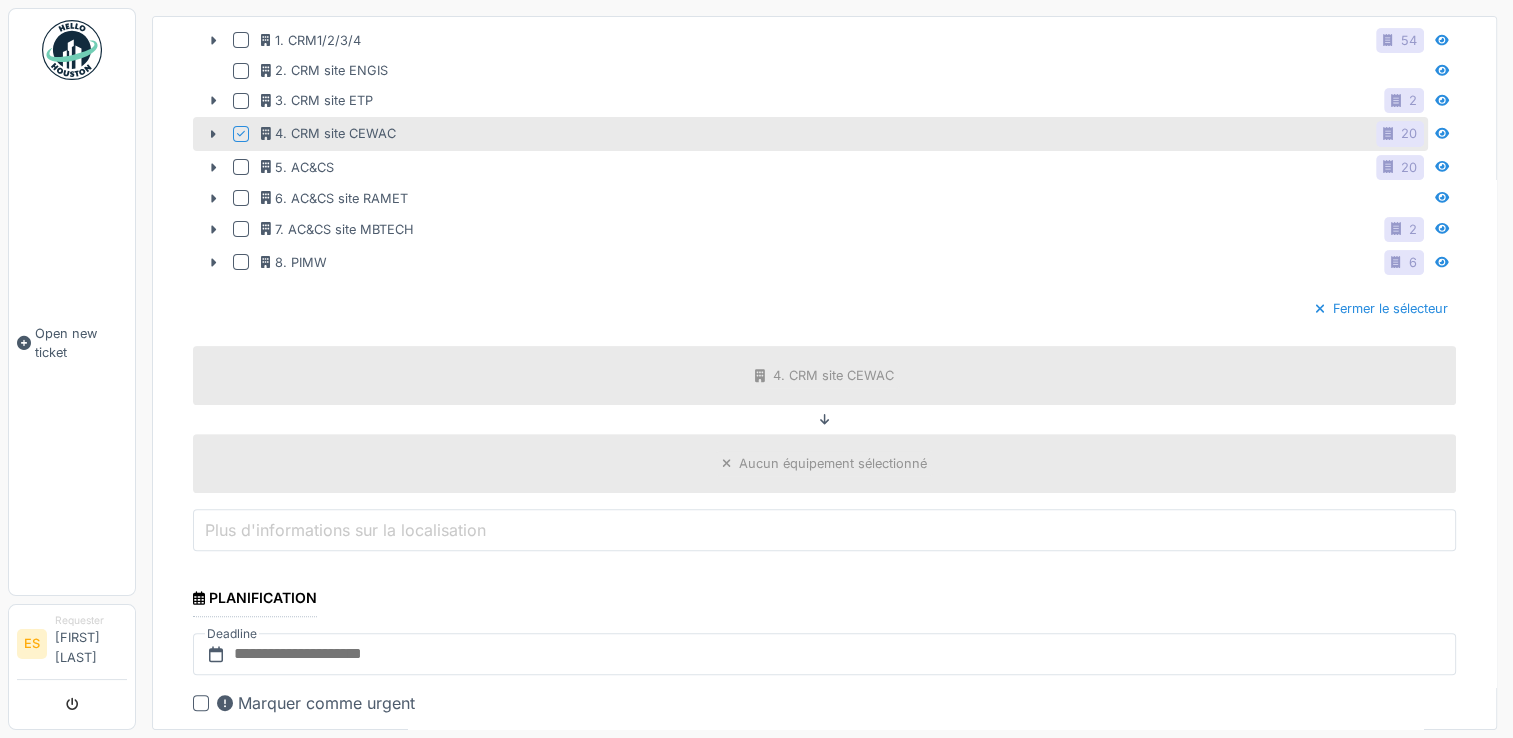 click on "Plus d'informations sur la localisation" at bounding box center (345, 530) 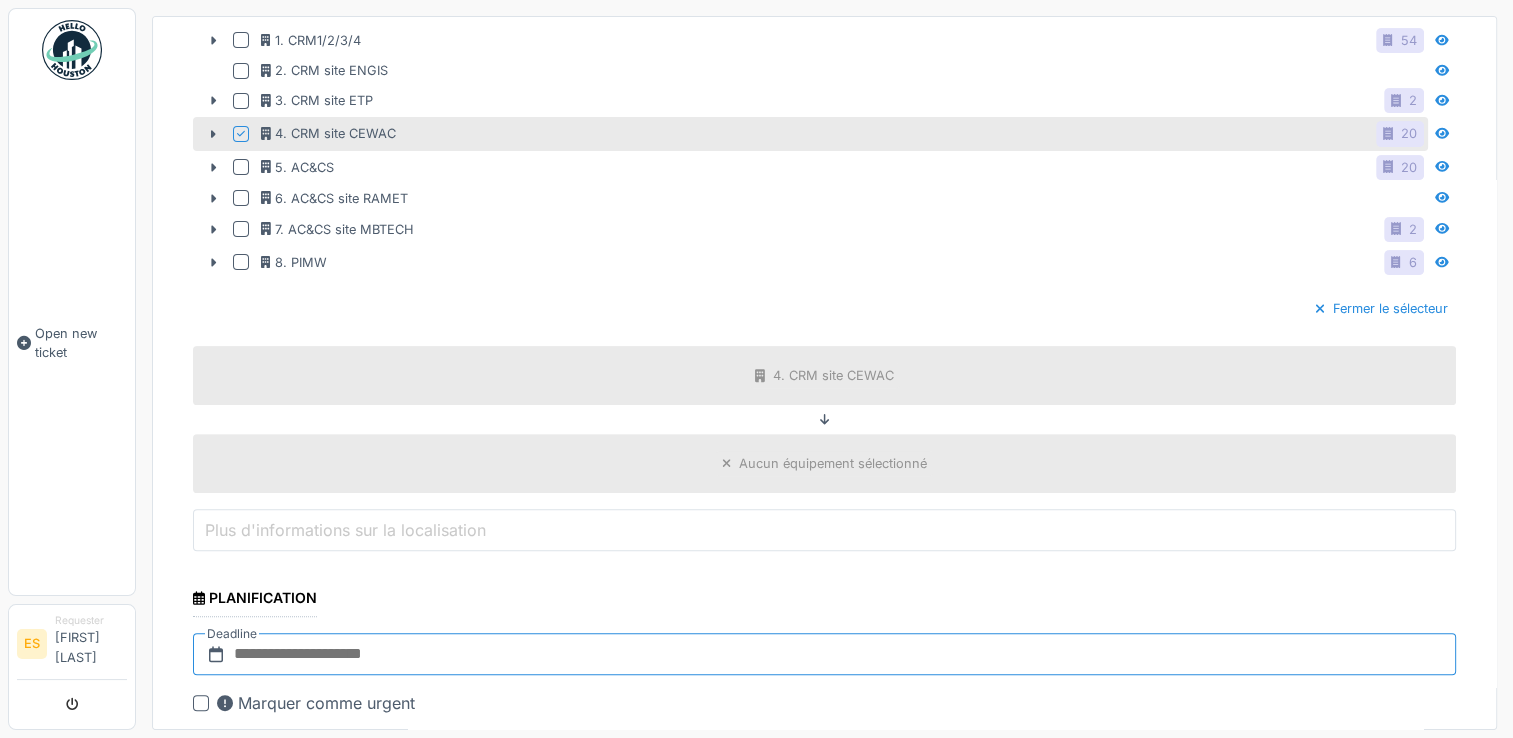 click at bounding box center [824, 654] 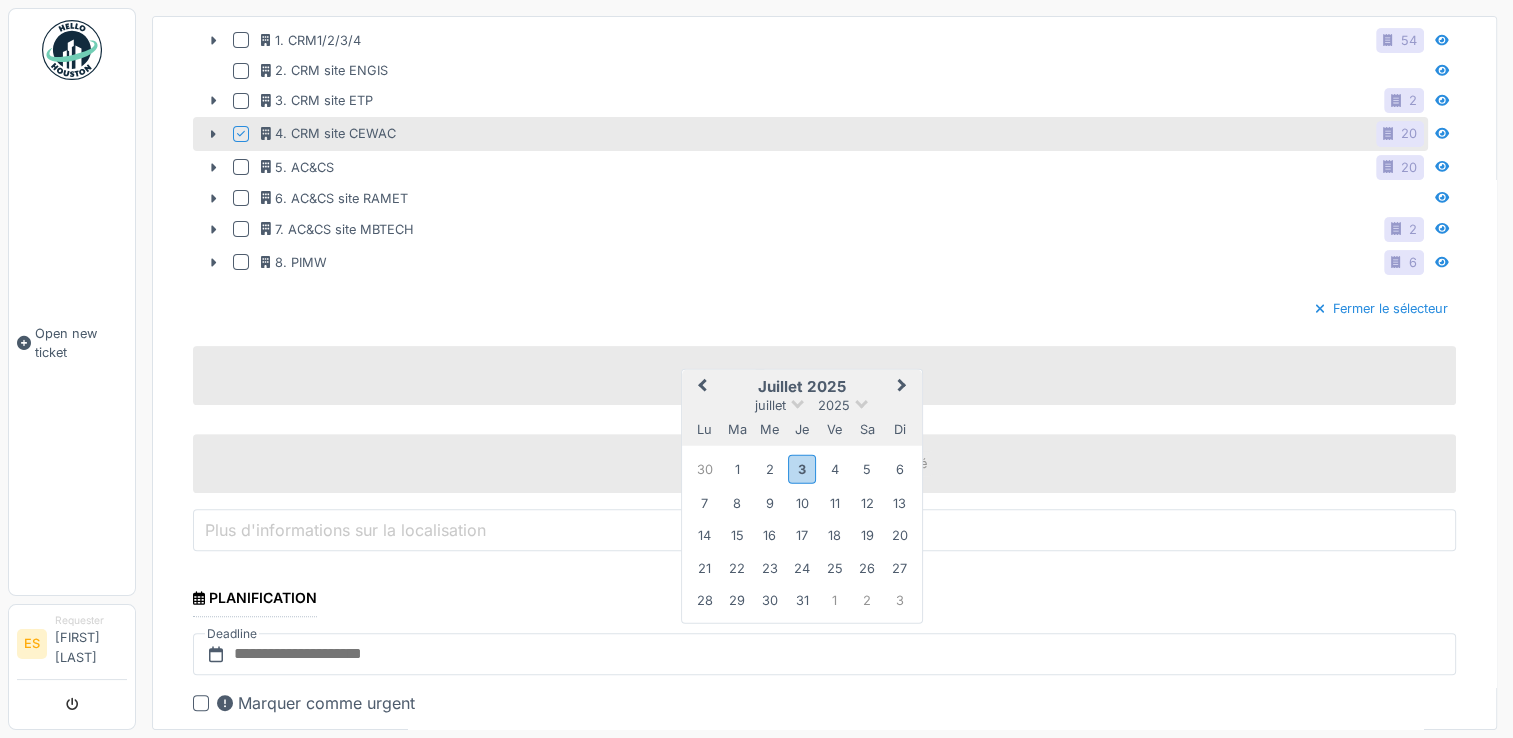 click on "Next Month" at bounding box center (904, 388) 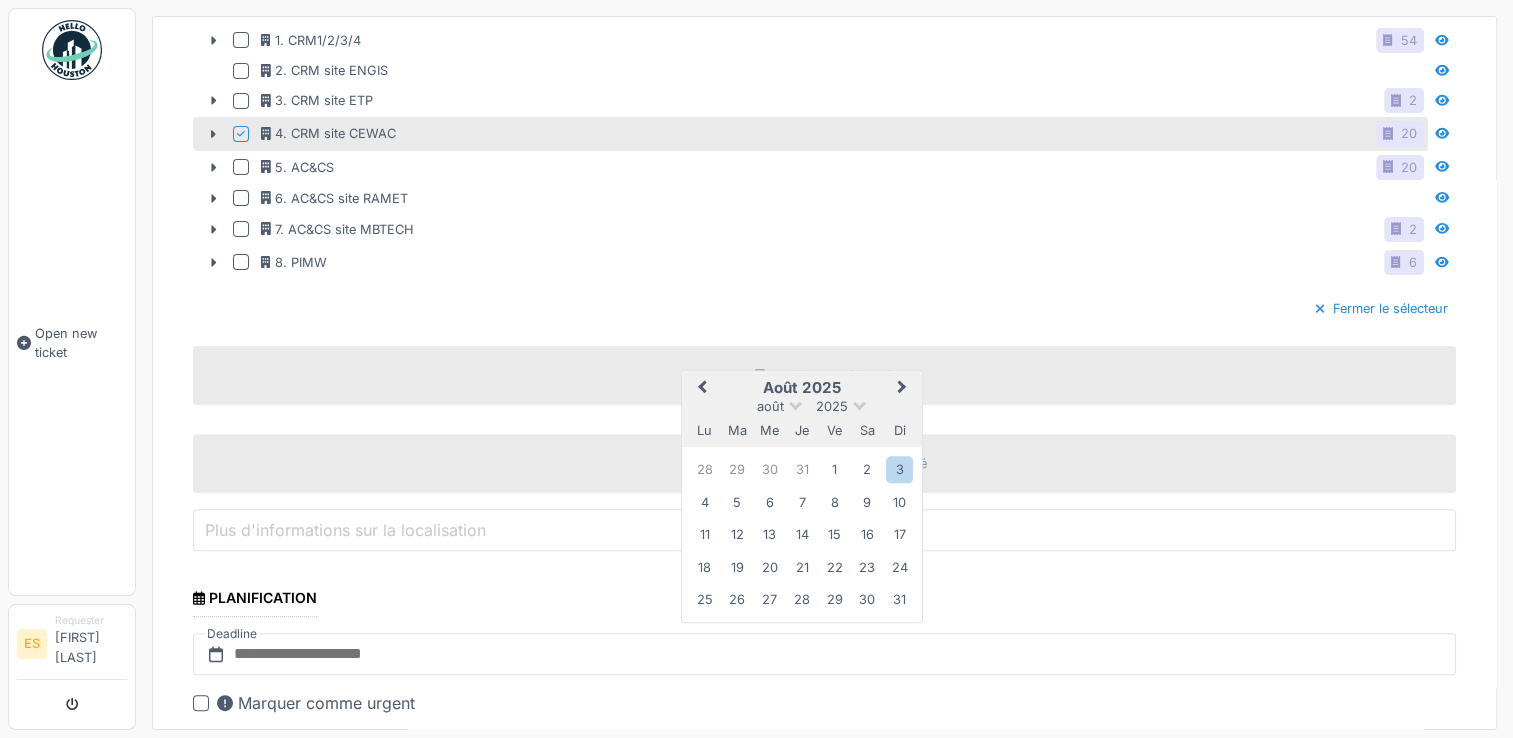 click on "Next Month" at bounding box center (904, 390) 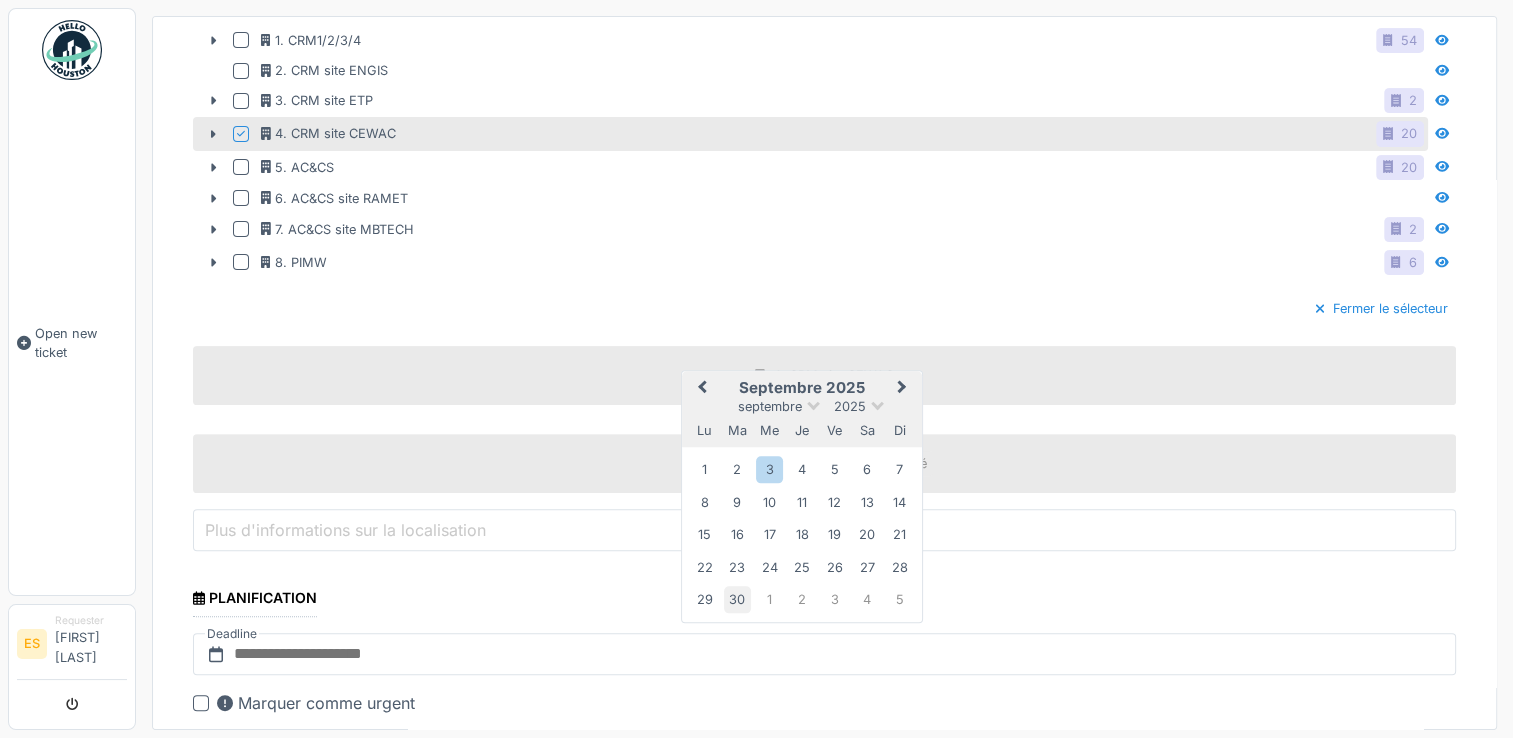 click on "30" at bounding box center (737, 599) 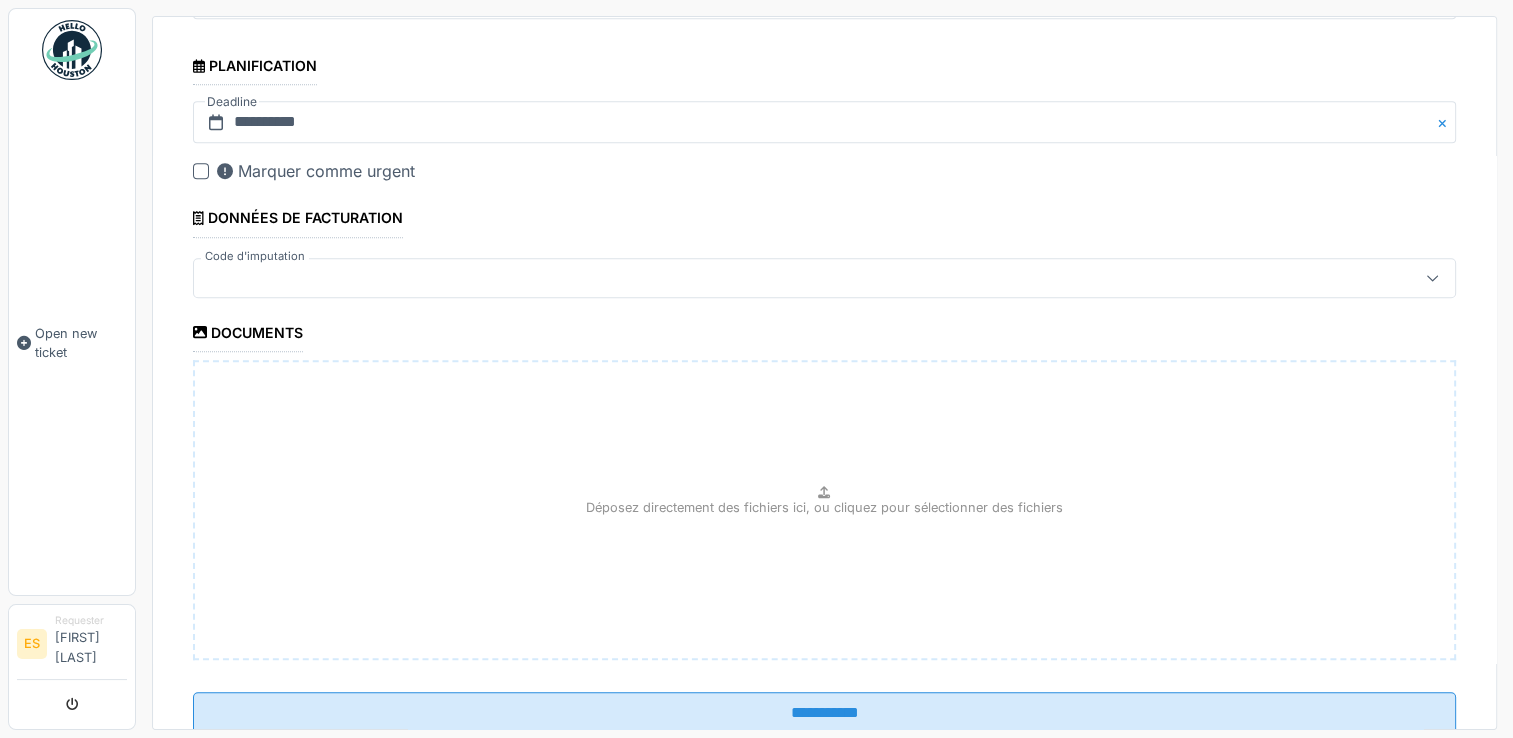 scroll, scrollTop: 1183, scrollLeft: 0, axis: vertical 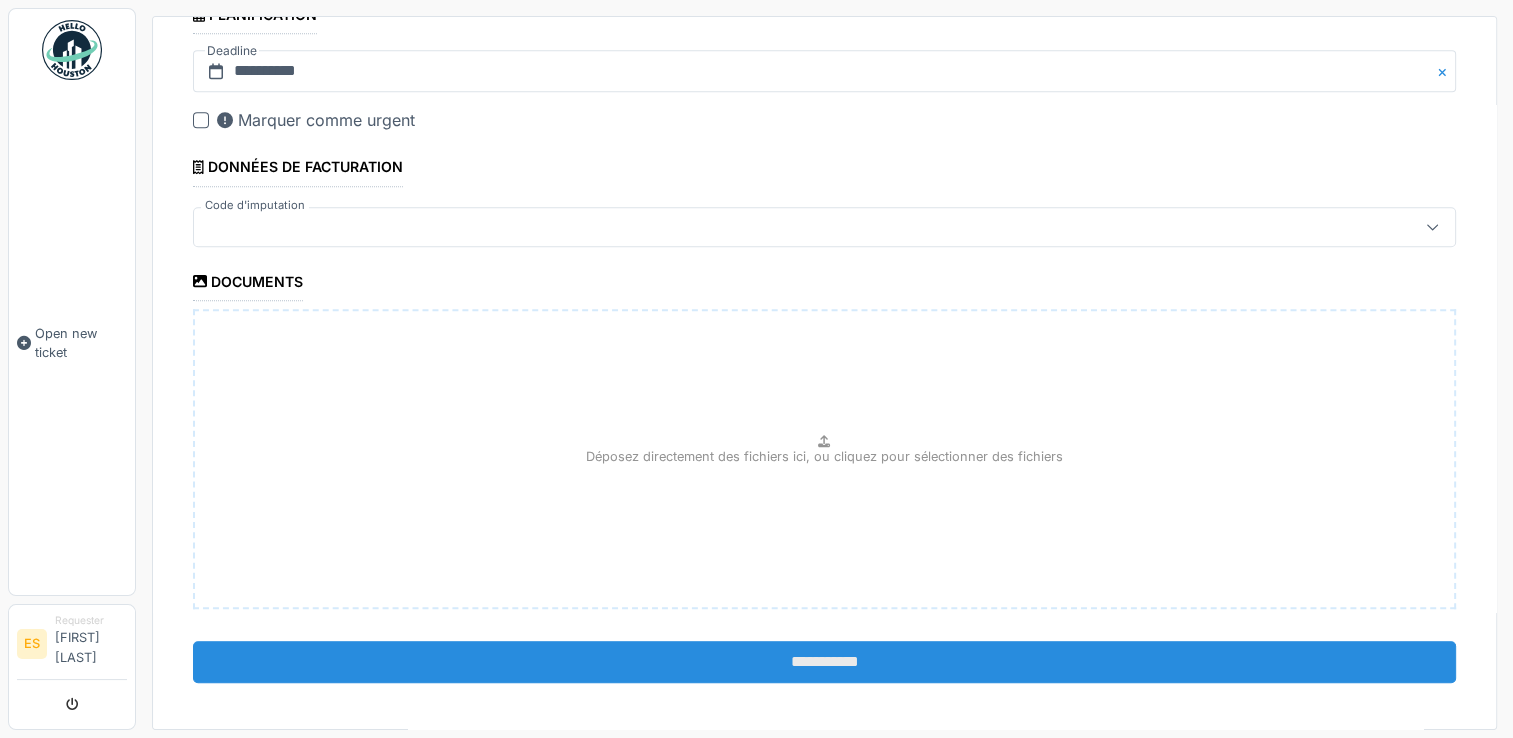 click on "**********" at bounding box center (824, 662) 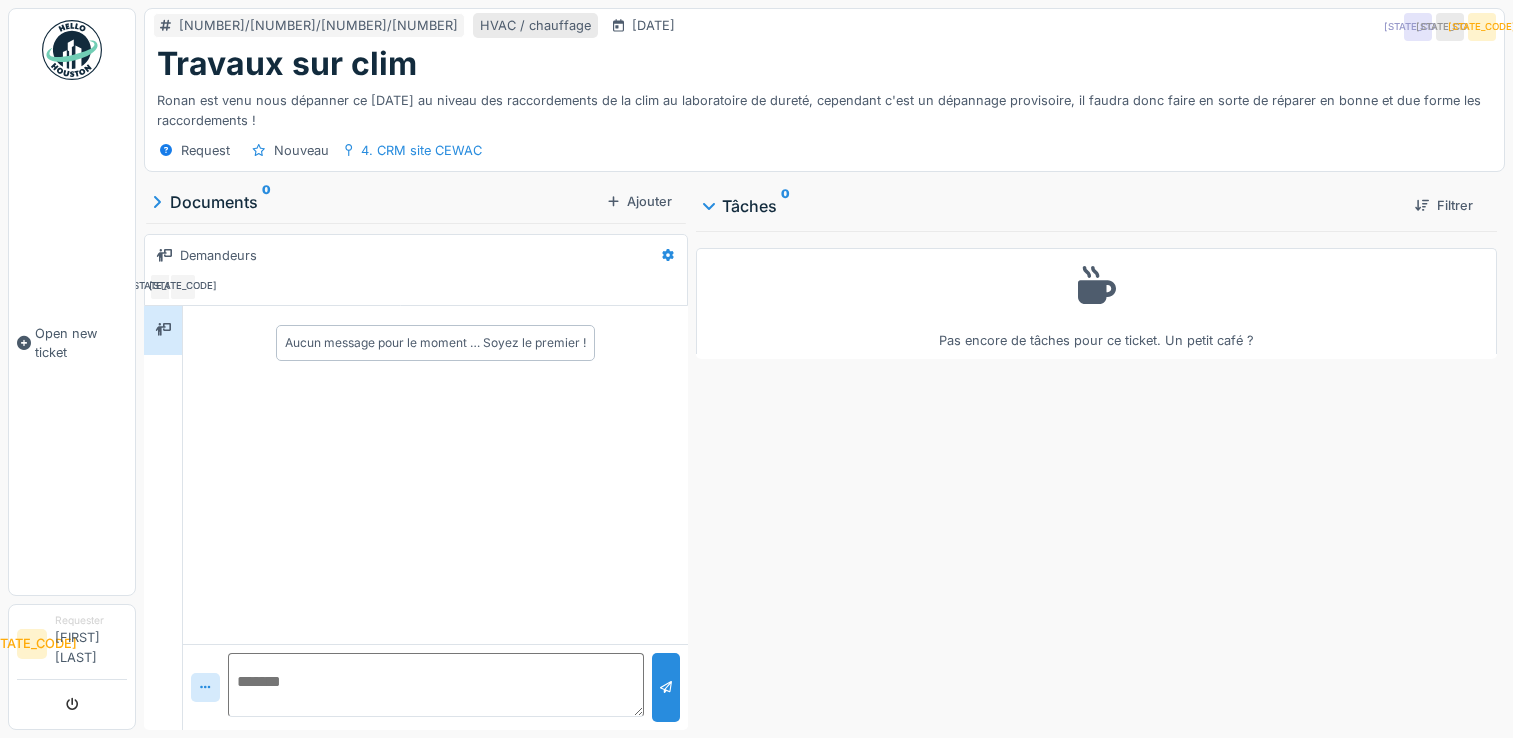 scroll, scrollTop: 0, scrollLeft: 0, axis: both 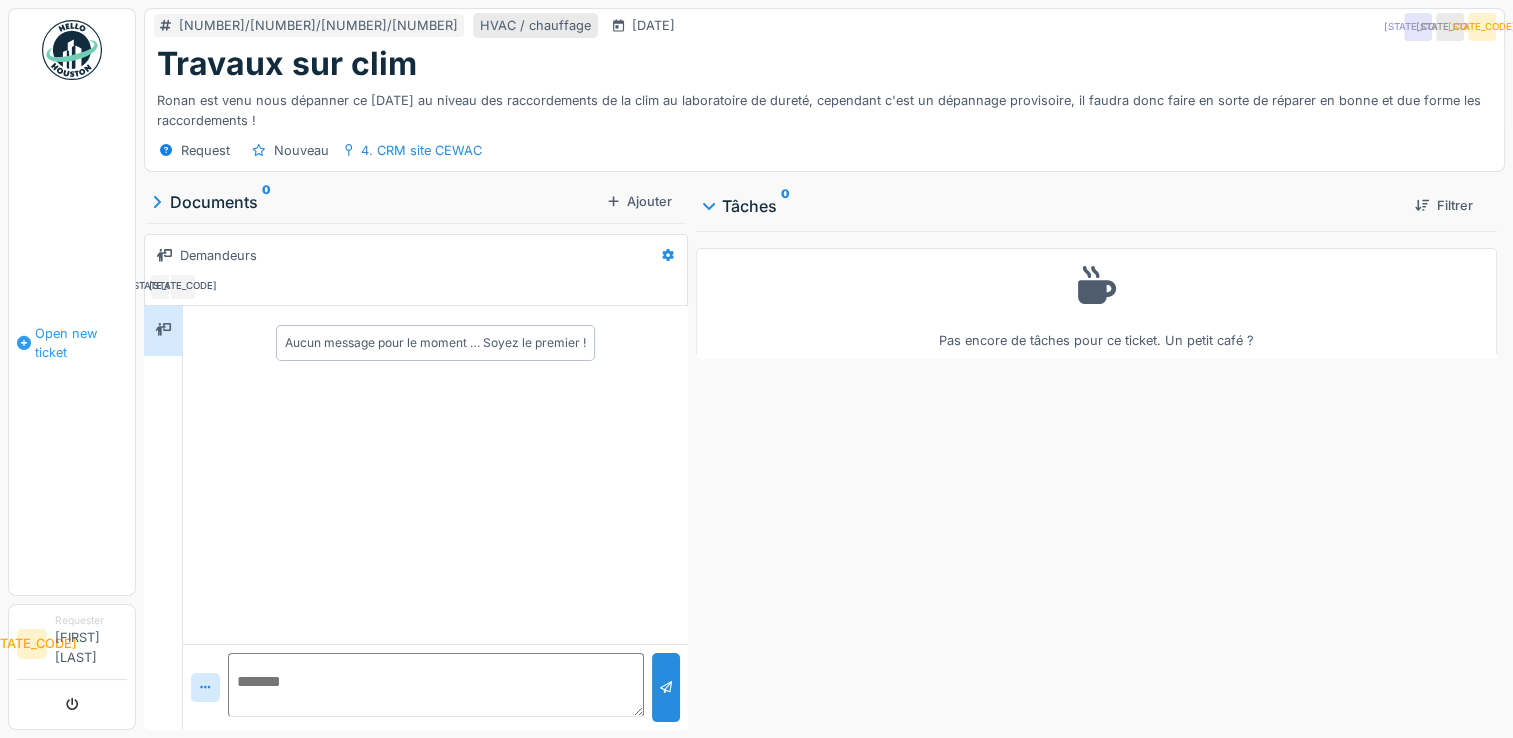 drag, startPoint x: 0, startPoint y: 0, endPoint x: 52, endPoint y: 342, distance: 345.93063 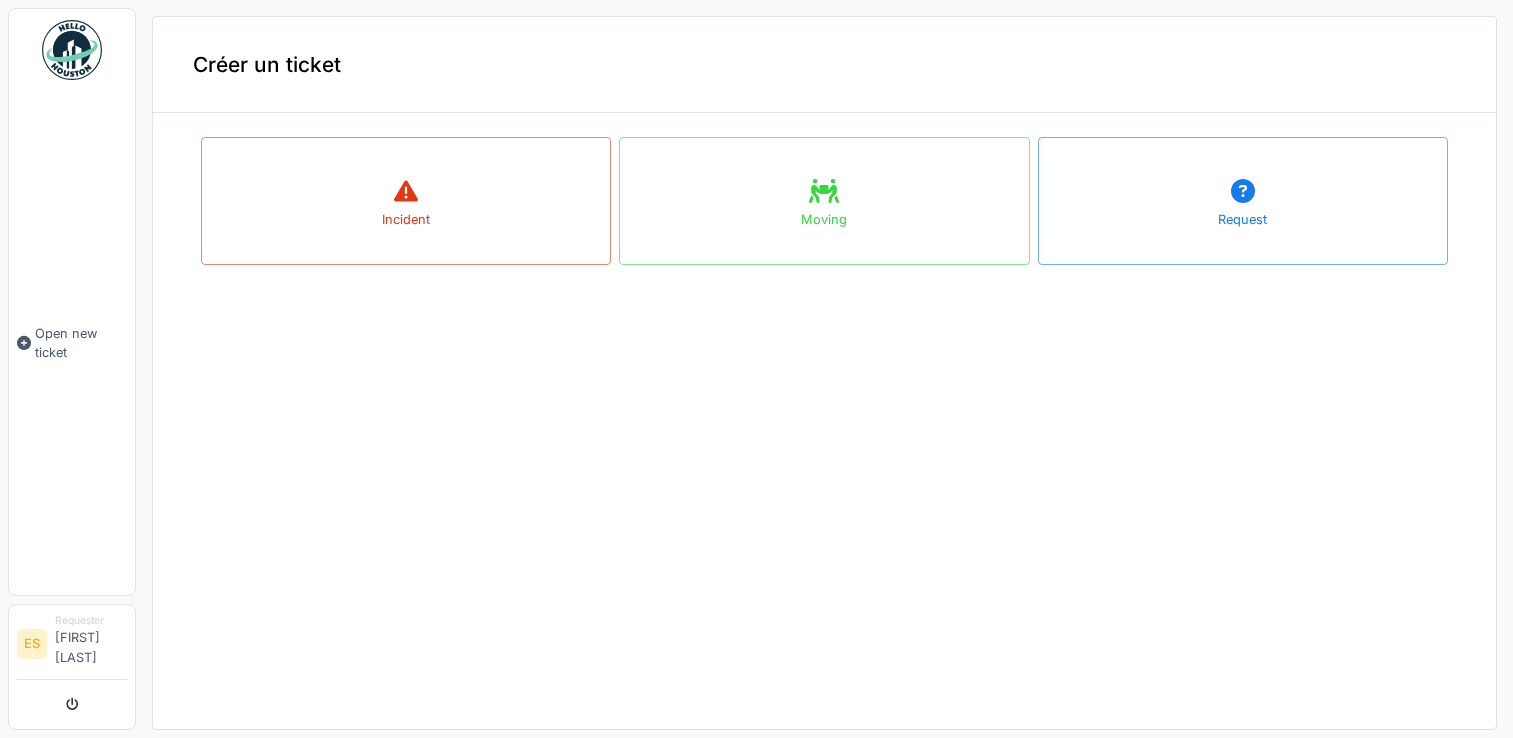 scroll, scrollTop: 0, scrollLeft: 0, axis: both 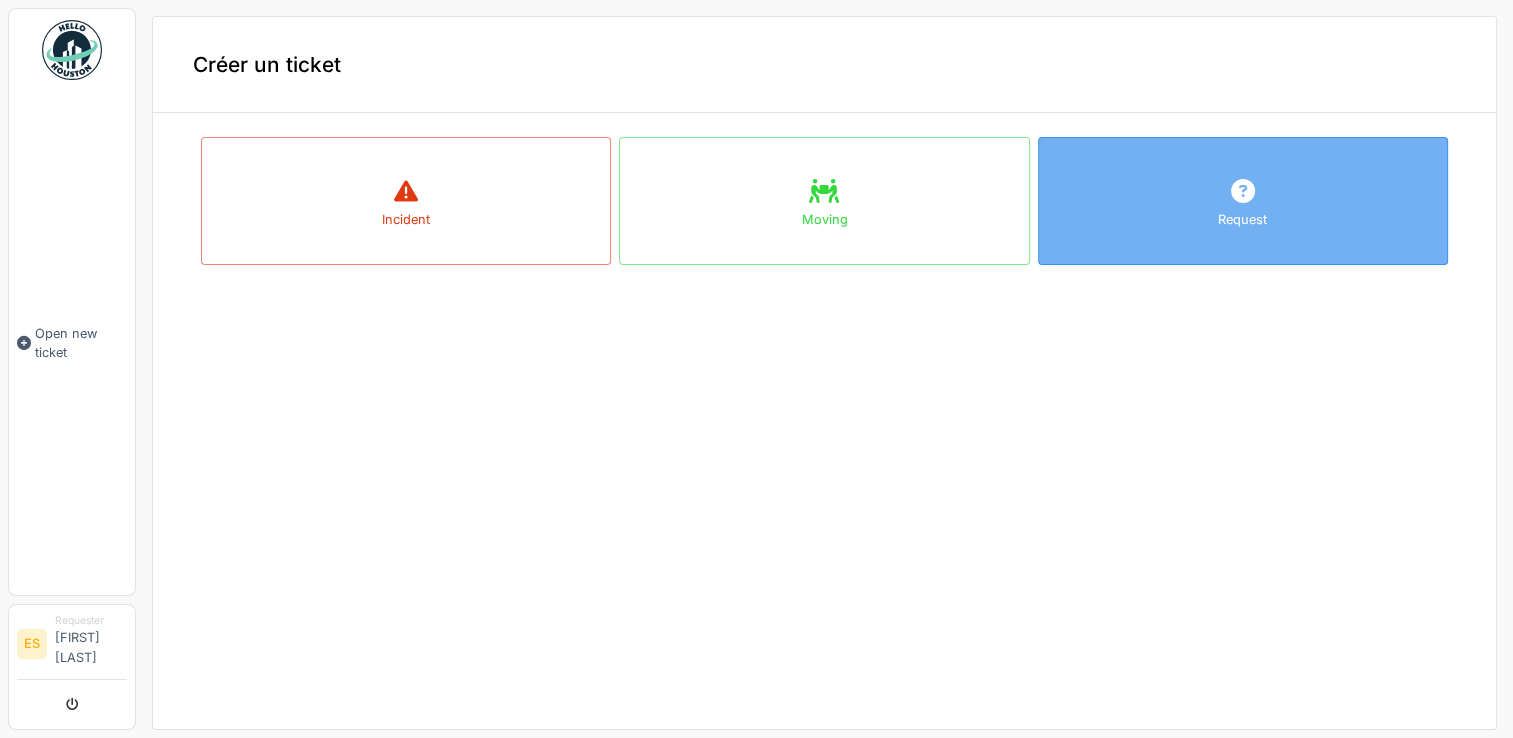 click on "Request" at bounding box center [1243, 201] 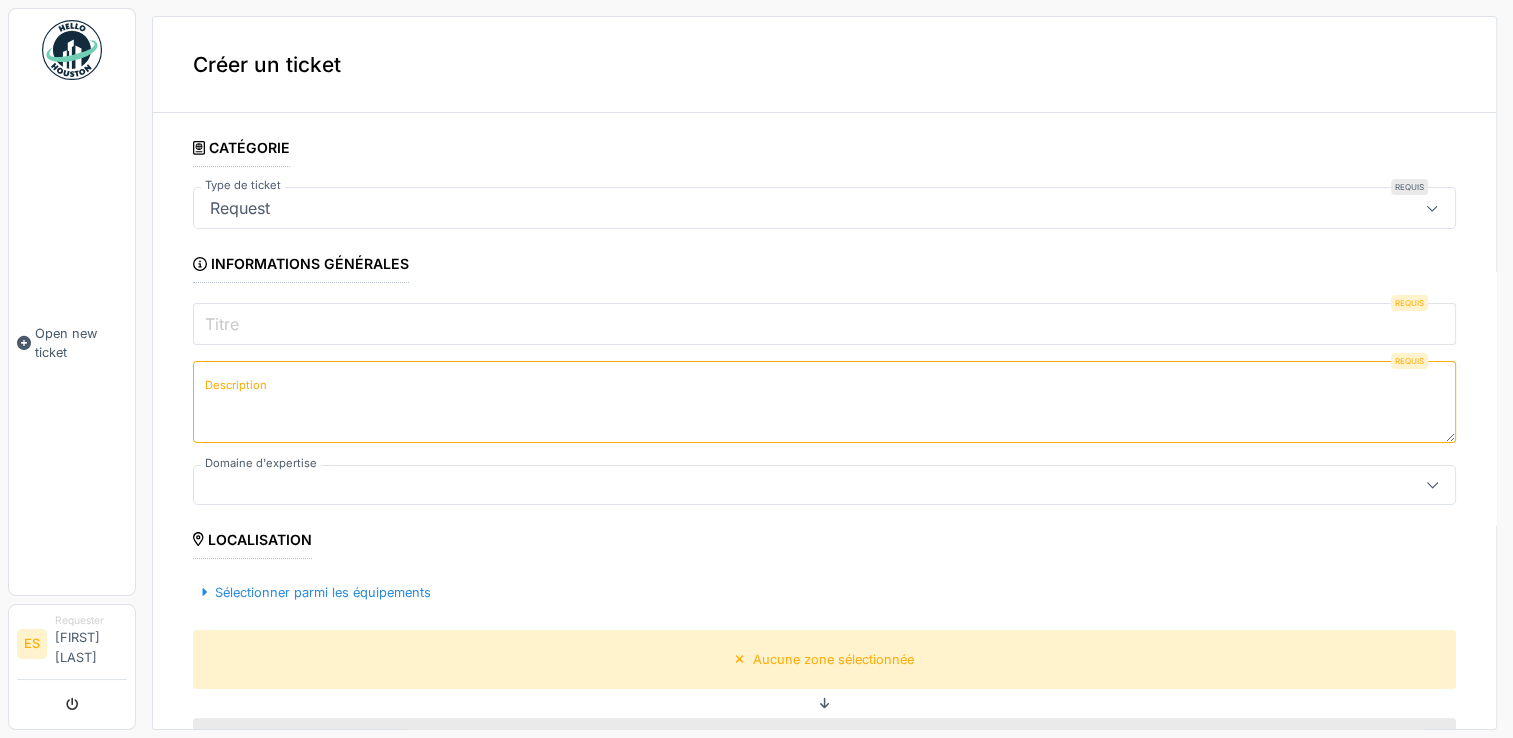click on "Request" at bounding box center (761, 208) 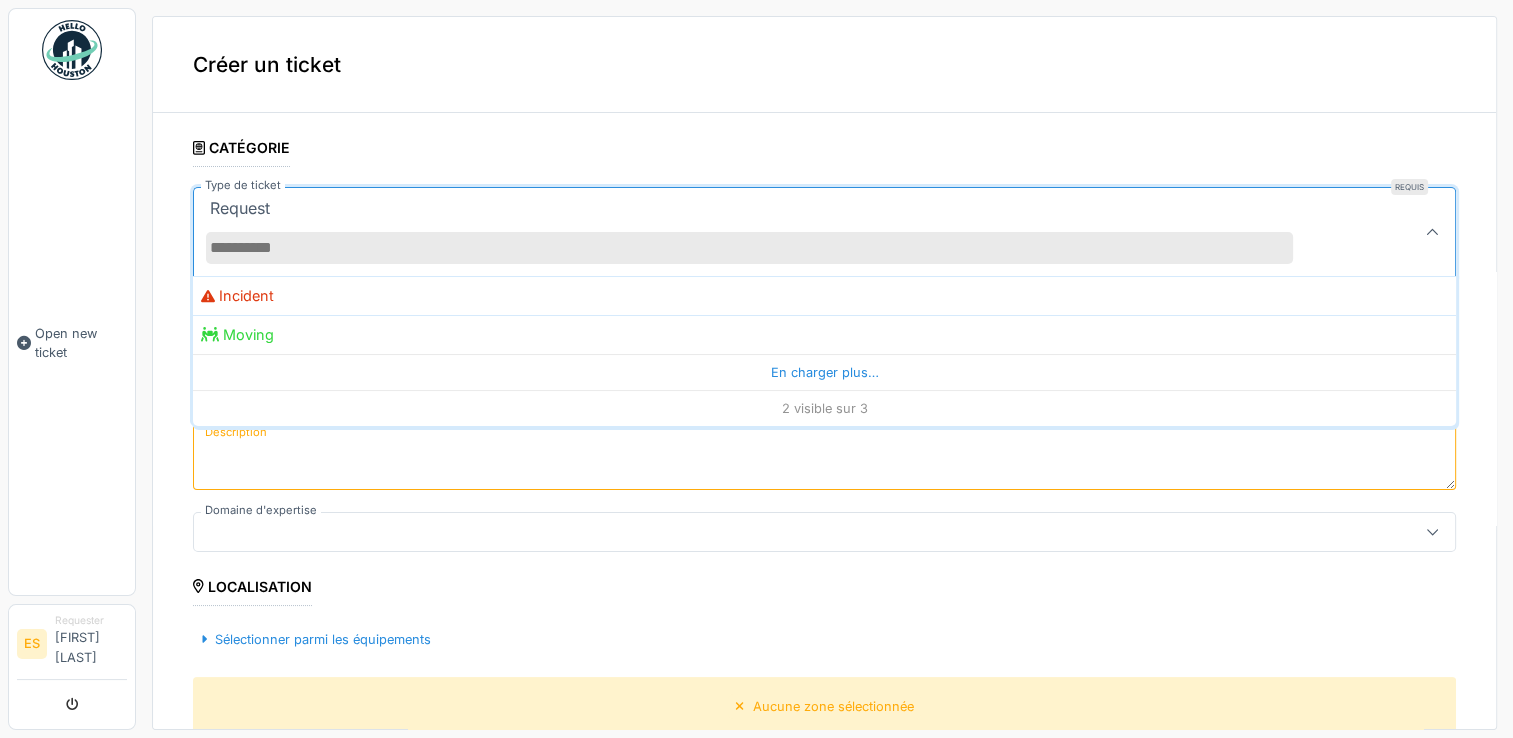 click on "Type de ticket" at bounding box center (749, 248) 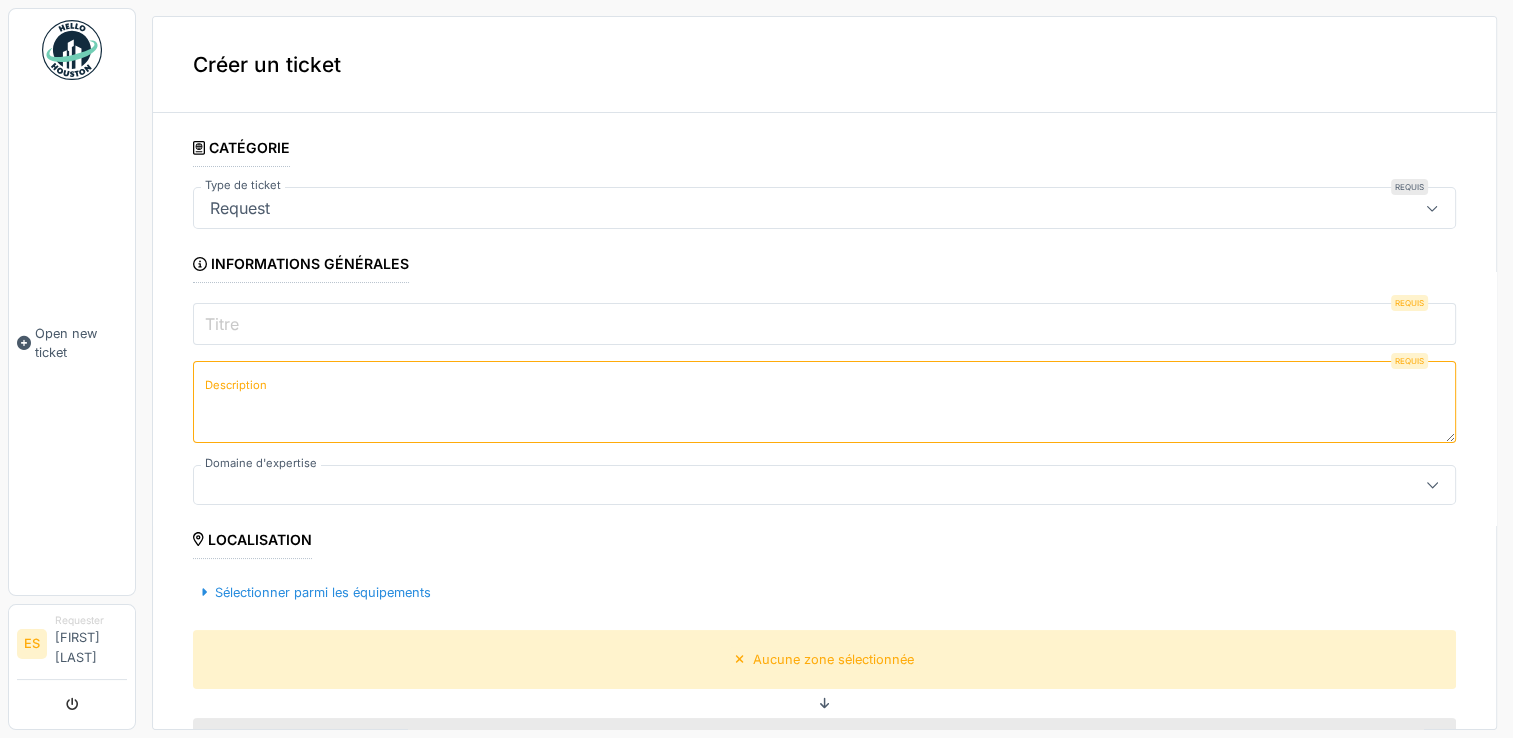 click on "Request" at bounding box center (240, 208) 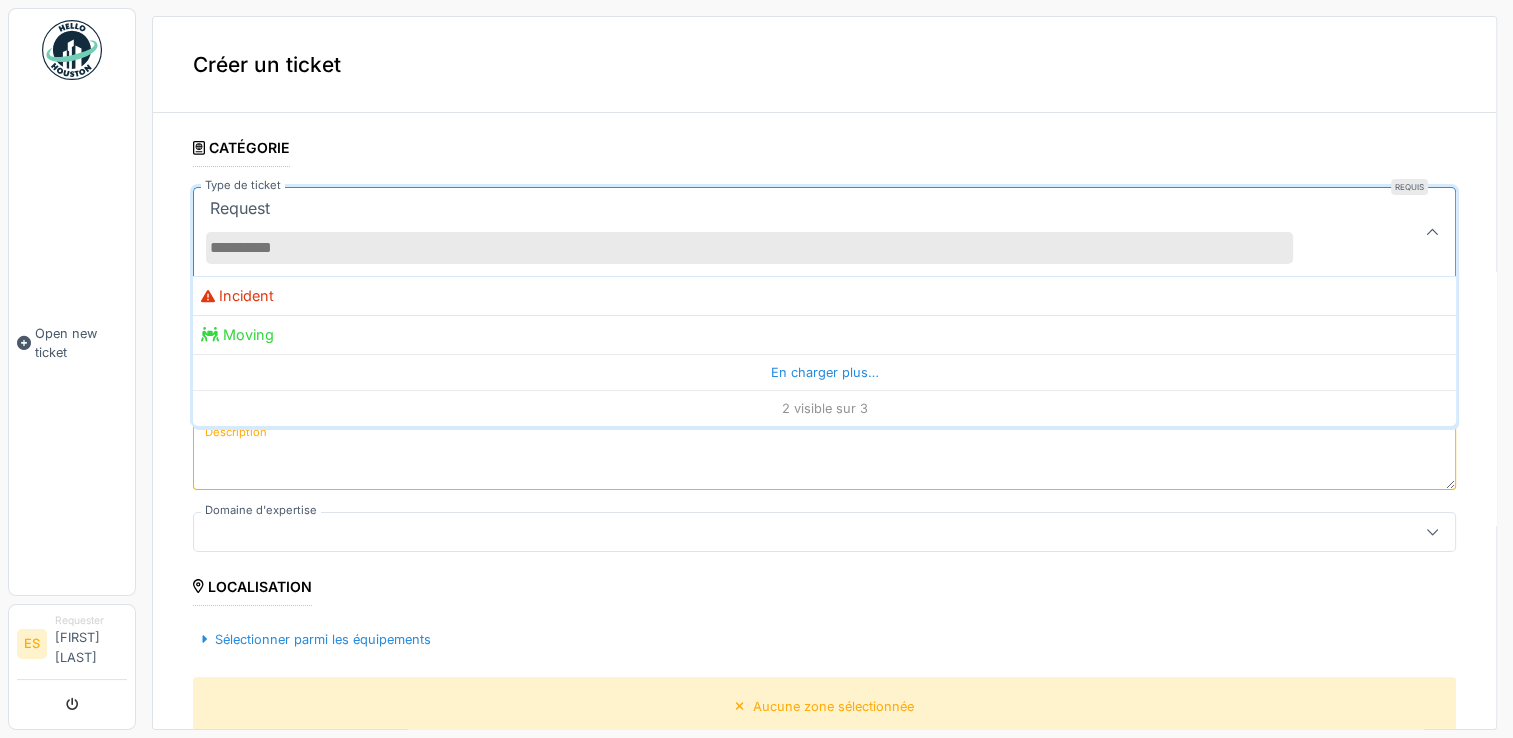 click on "Type de ticket" at bounding box center [749, 248] 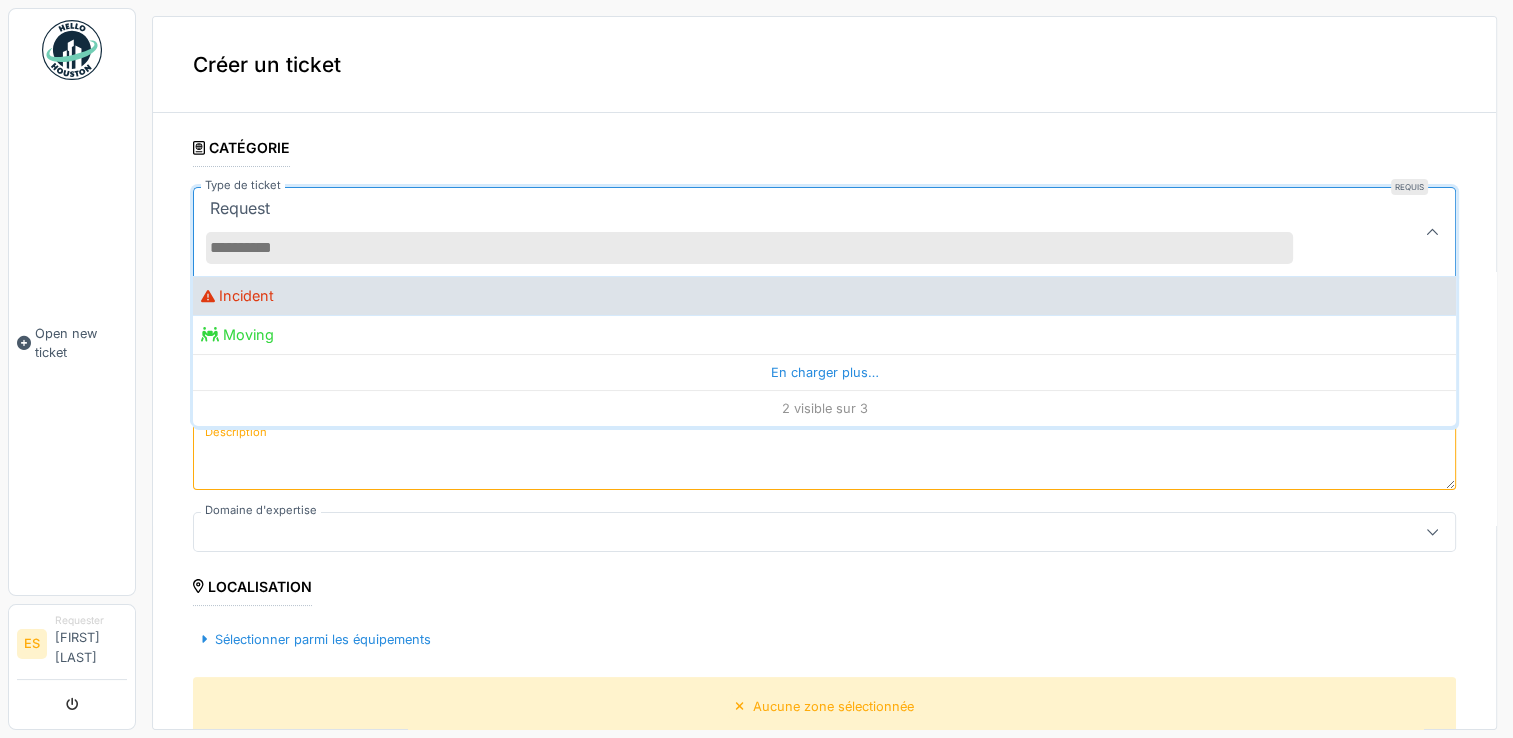 click on "Incident" at bounding box center [237, 296] 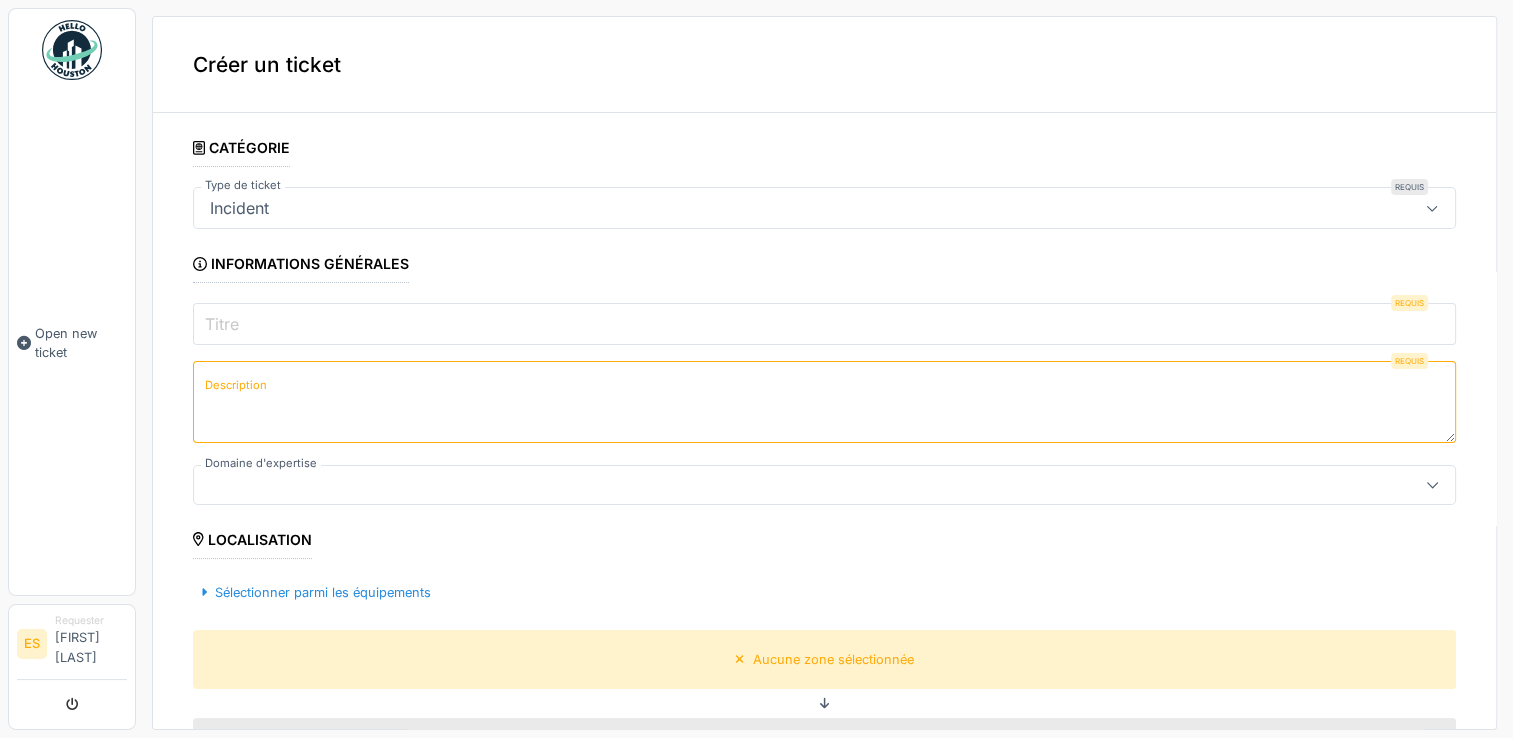 click on "Incident" at bounding box center [761, 208] 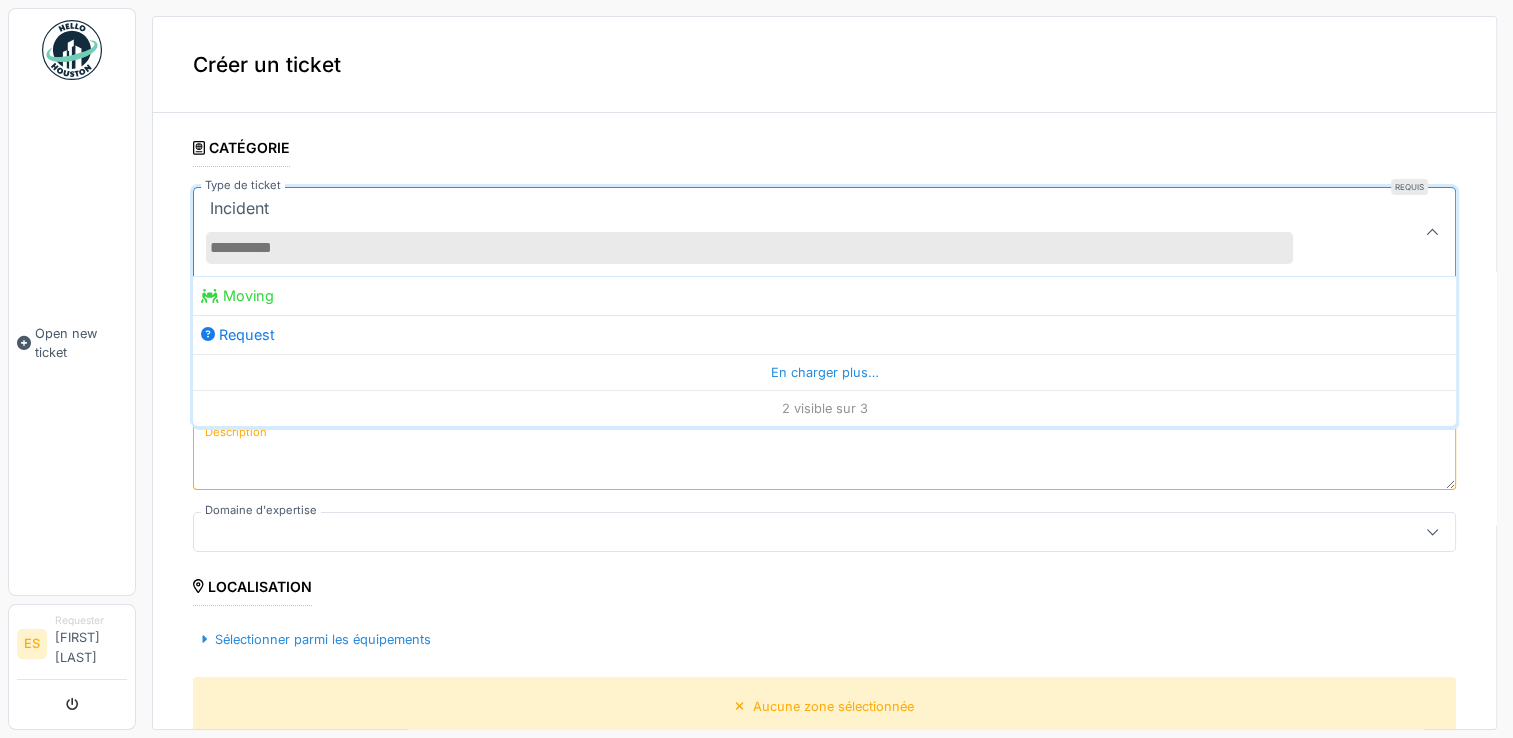 click on "Type de ticket" at bounding box center [749, 248] 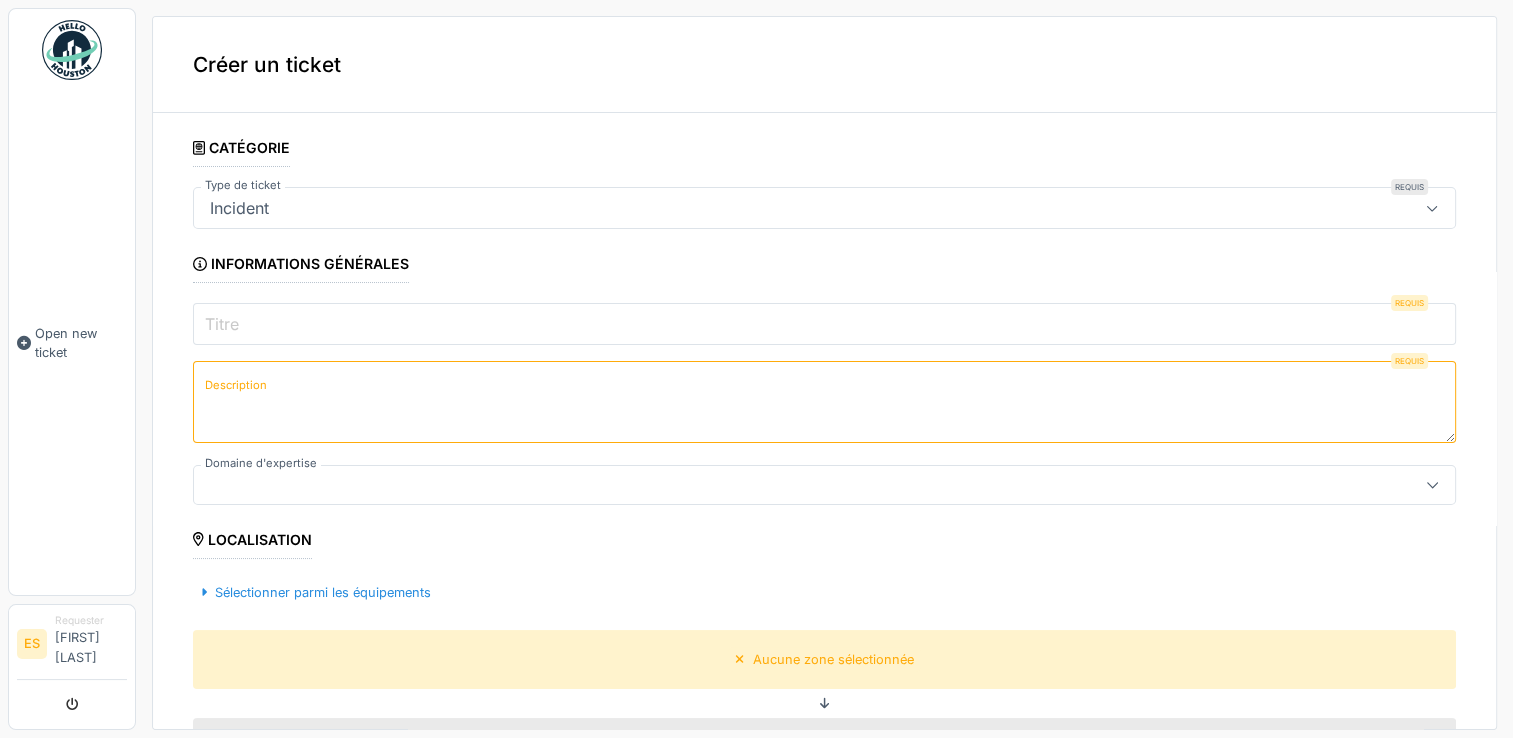 click on "Incident" at bounding box center [824, 208] 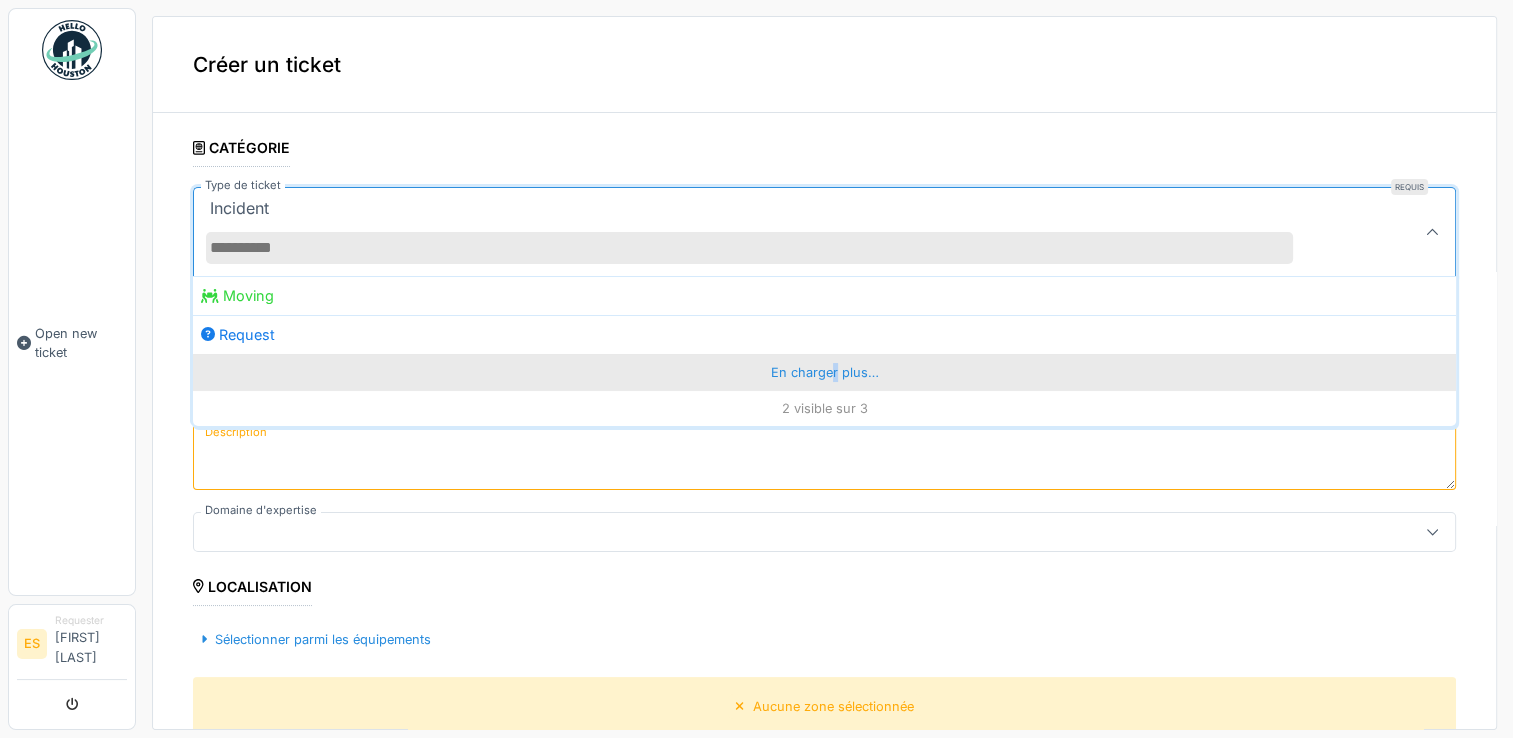click on "En charger plus…" at bounding box center (824, 372) 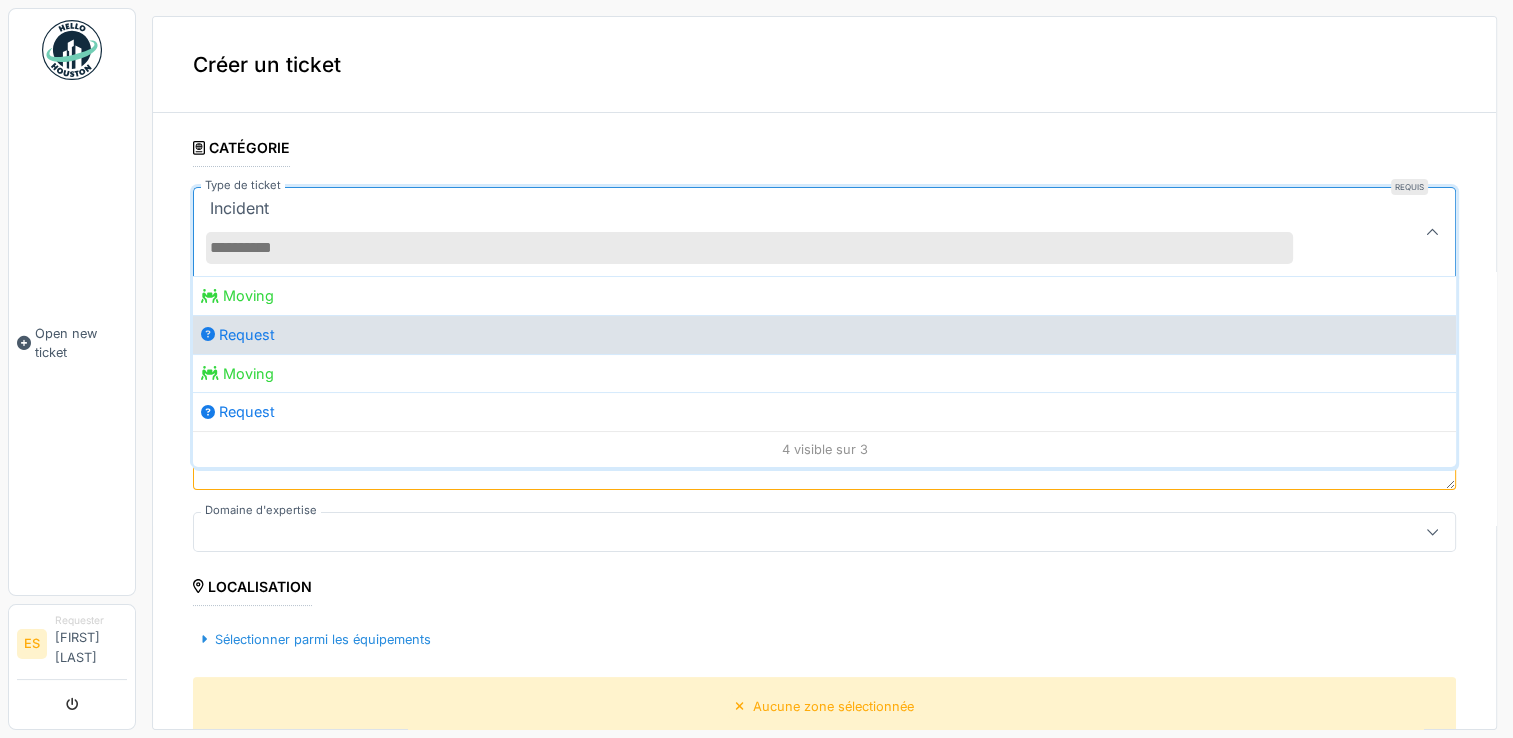 click on "Request" at bounding box center (824, 334) 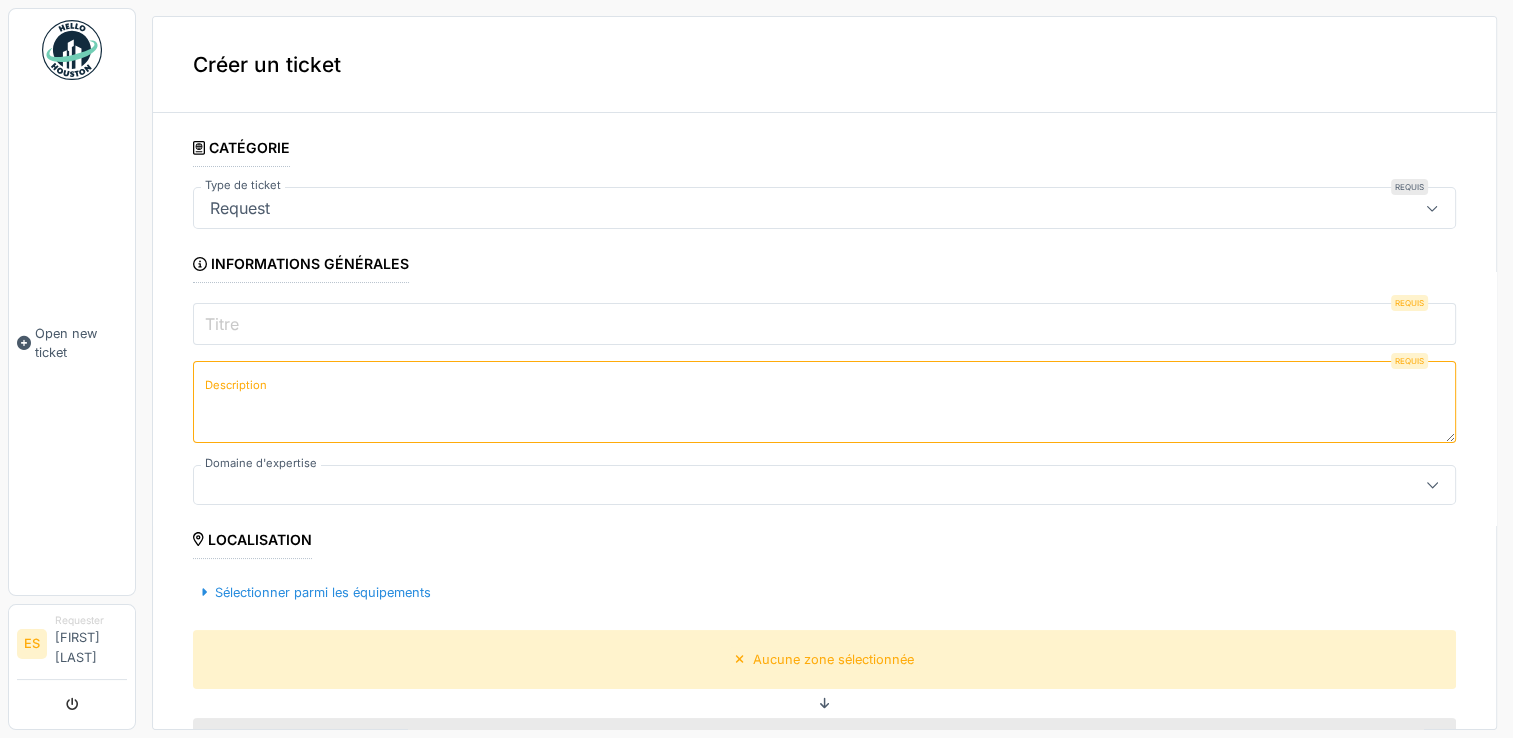 click on "Titre" at bounding box center (824, 324) 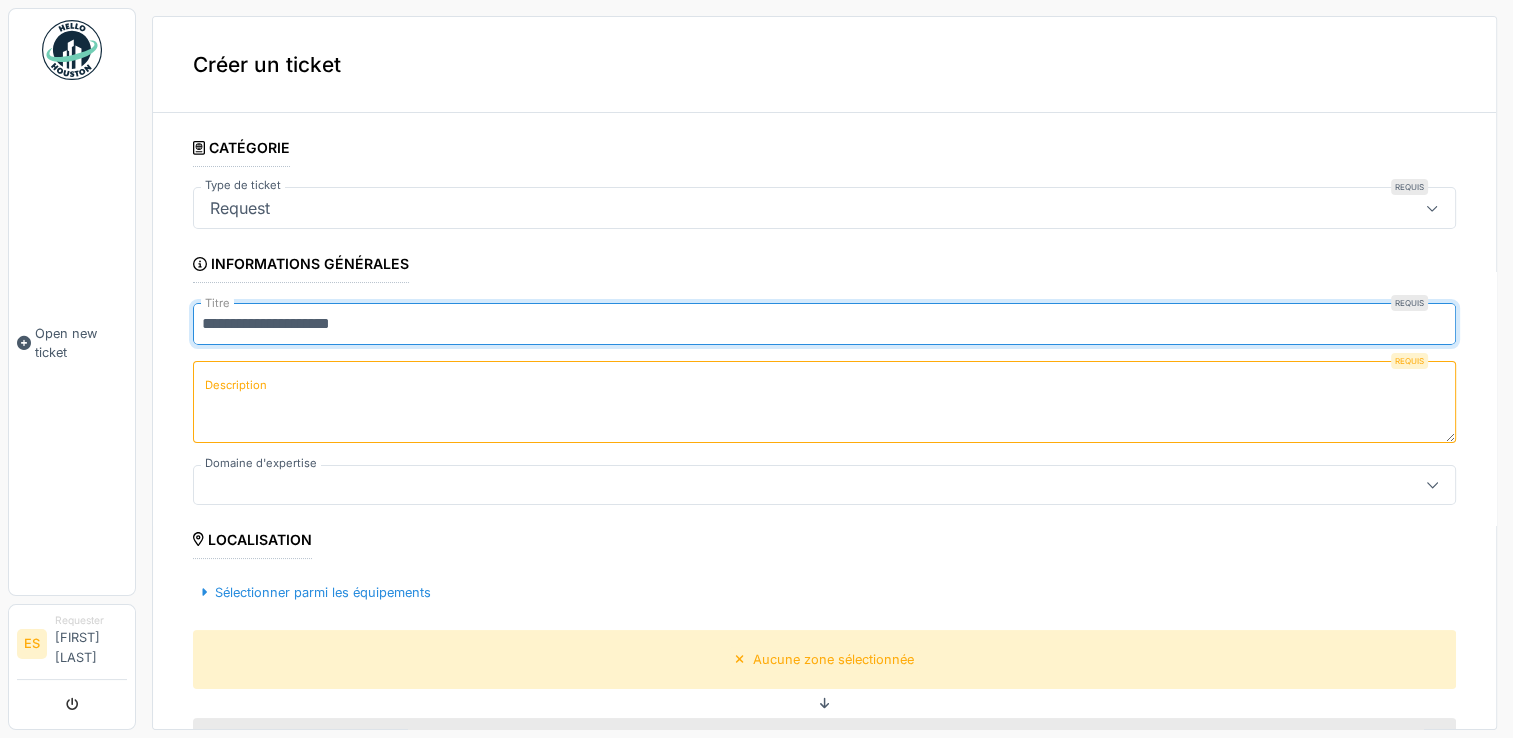 type on "**********" 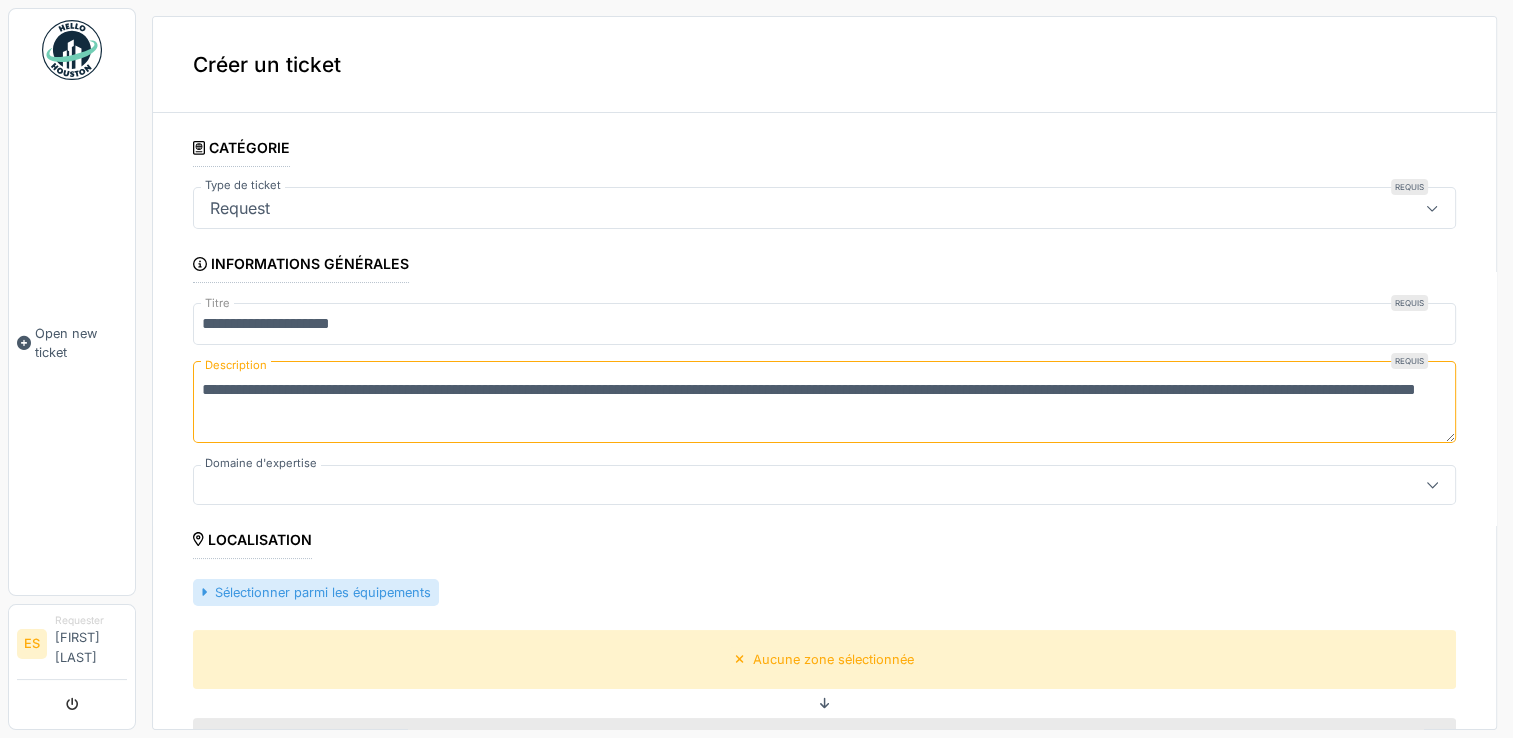 type on "**********" 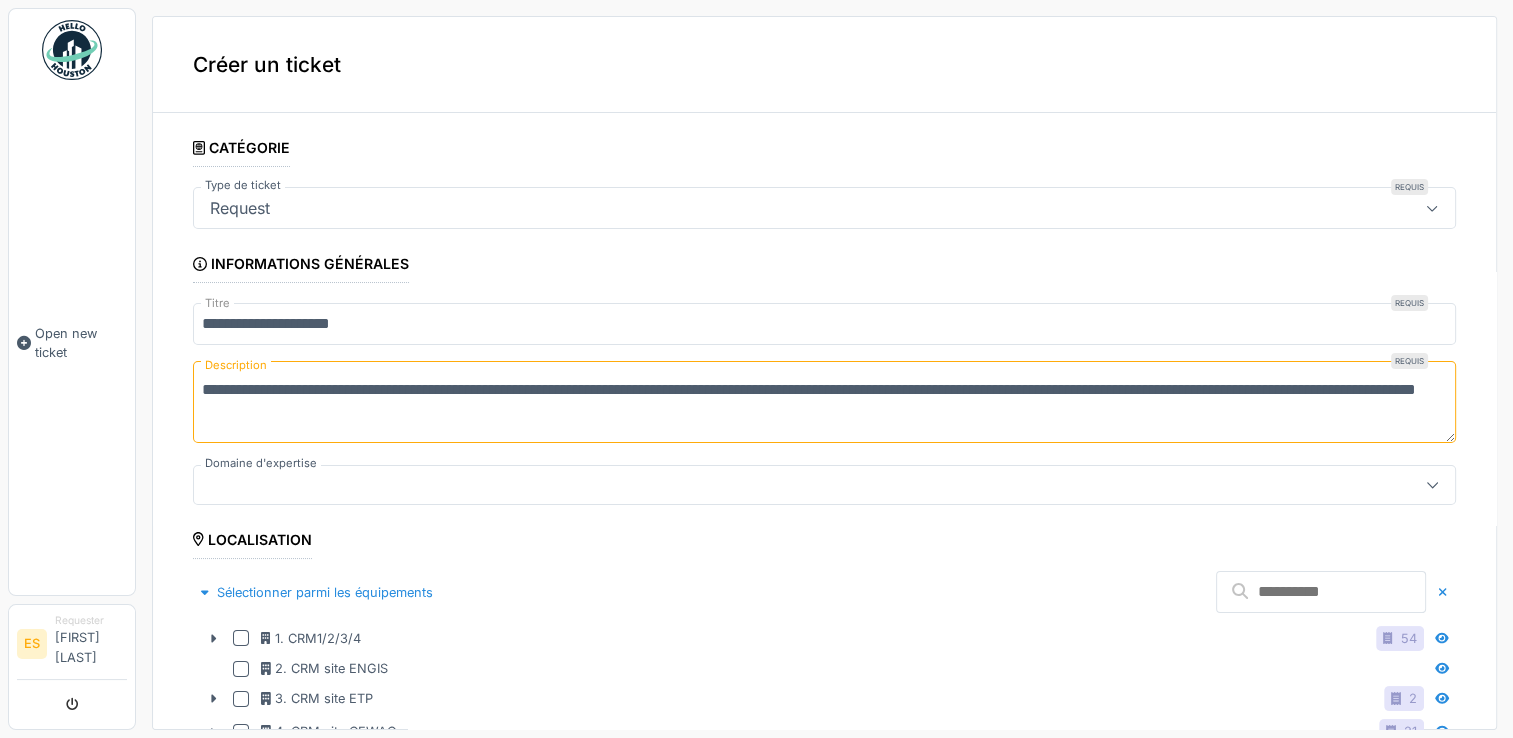 scroll, scrollTop: 200, scrollLeft: 0, axis: vertical 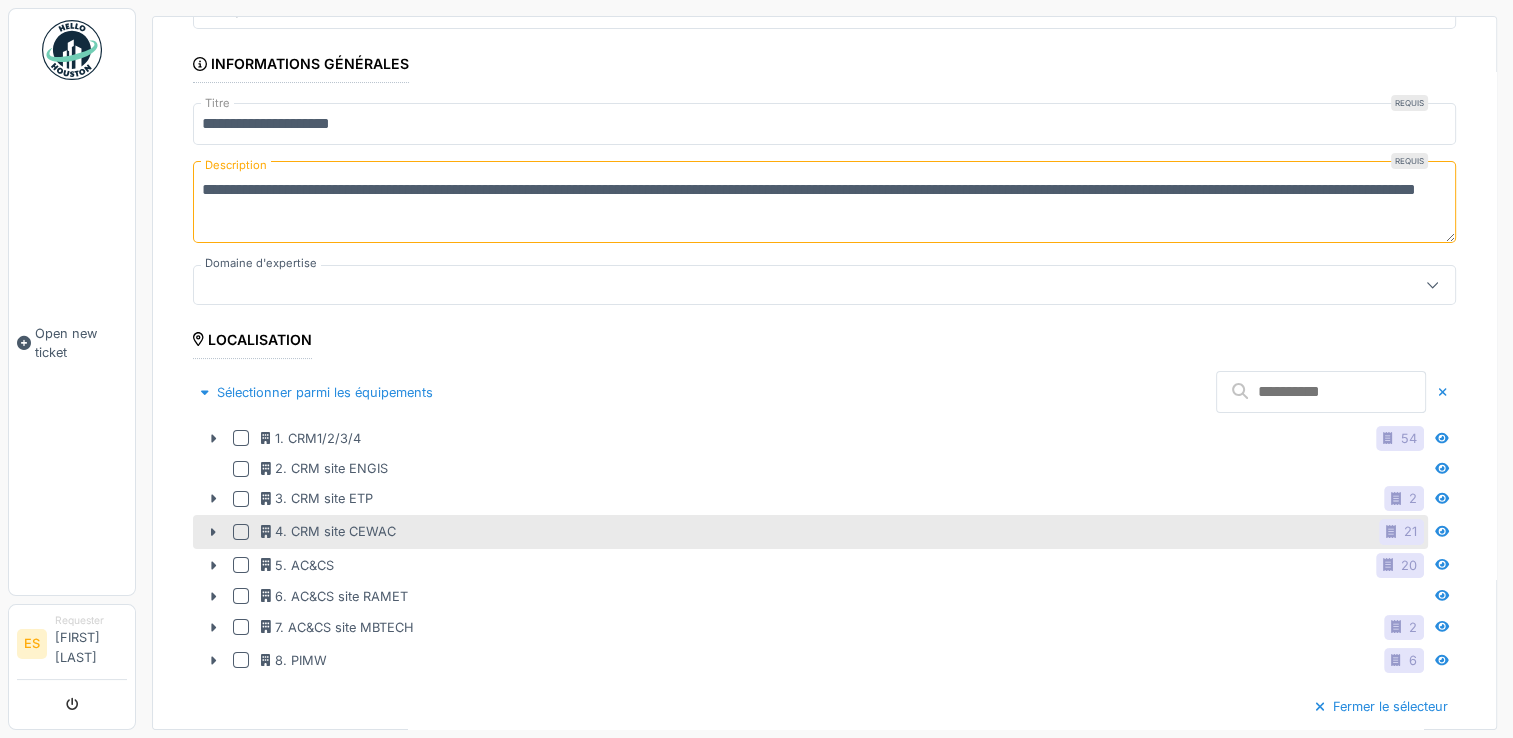 click at bounding box center (241, 438) 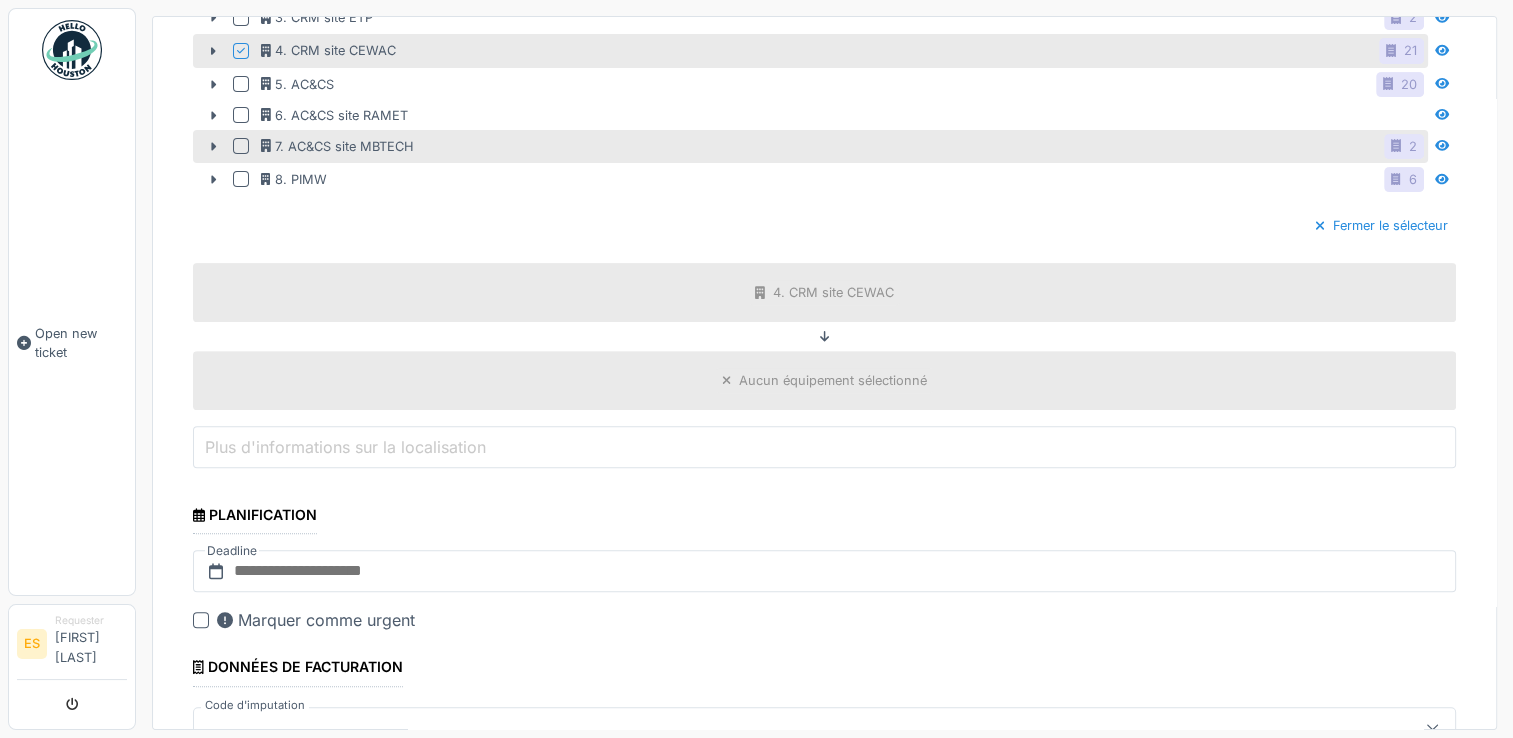 scroll, scrollTop: 700, scrollLeft: 0, axis: vertical 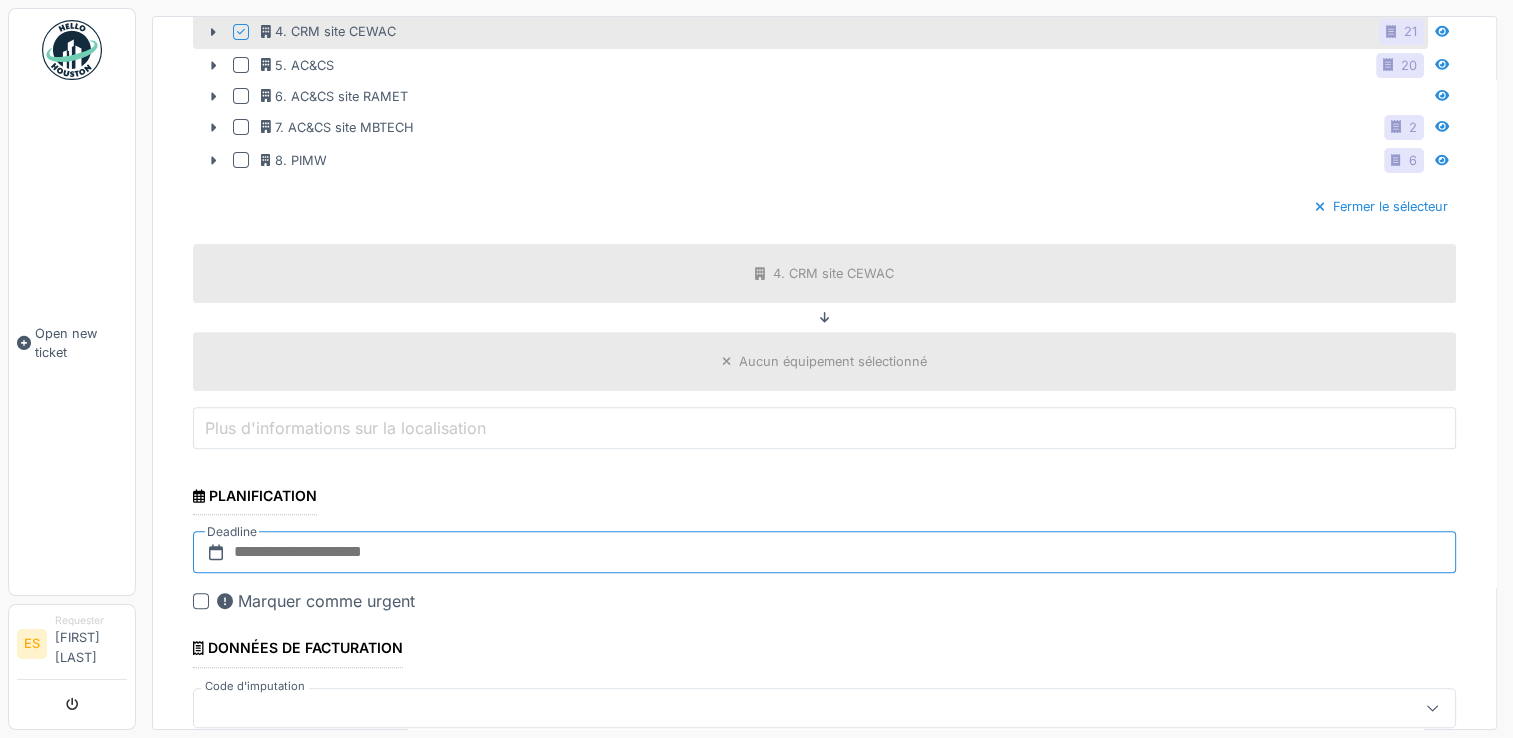 click at bounding box center [824, 552] 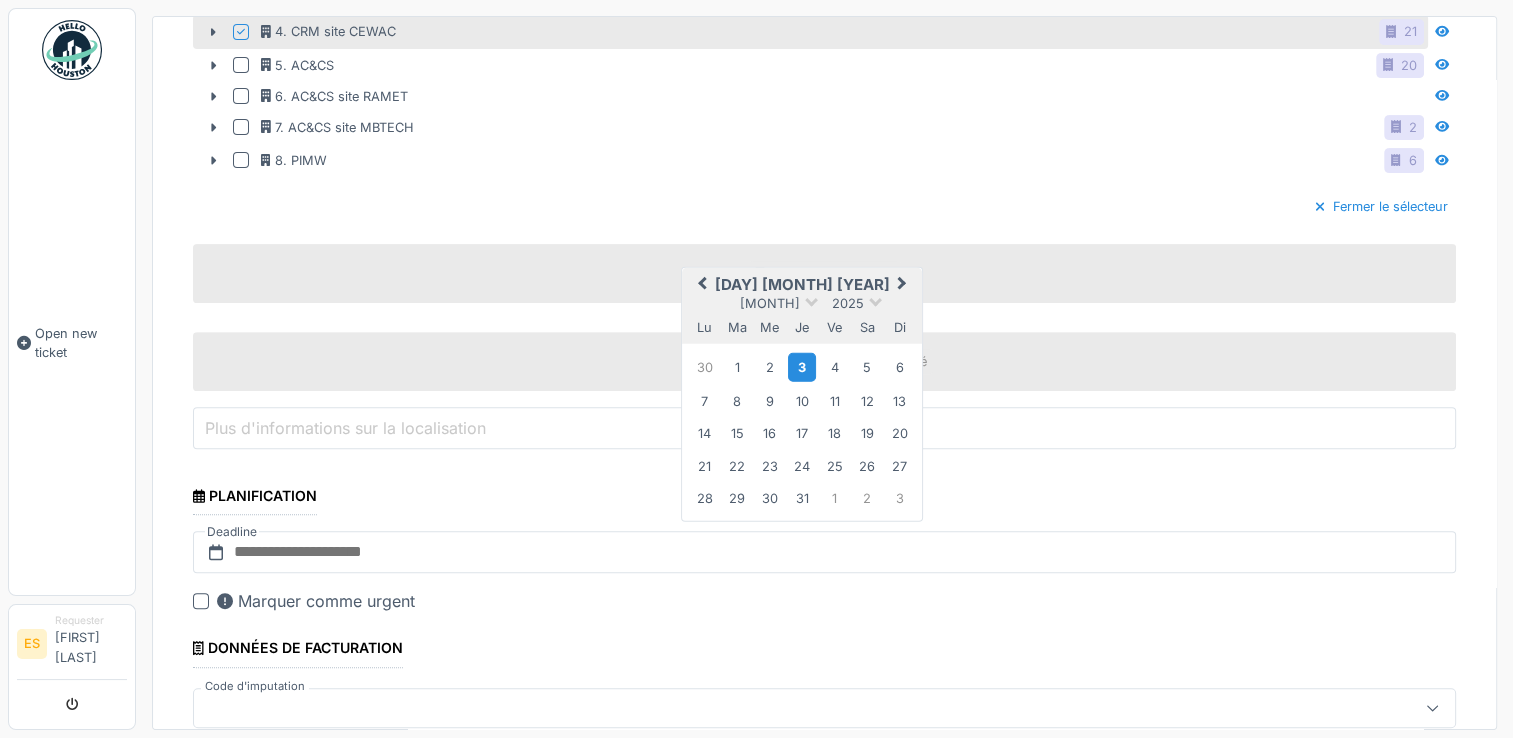 click on "3" at bounding box center (801, 367) 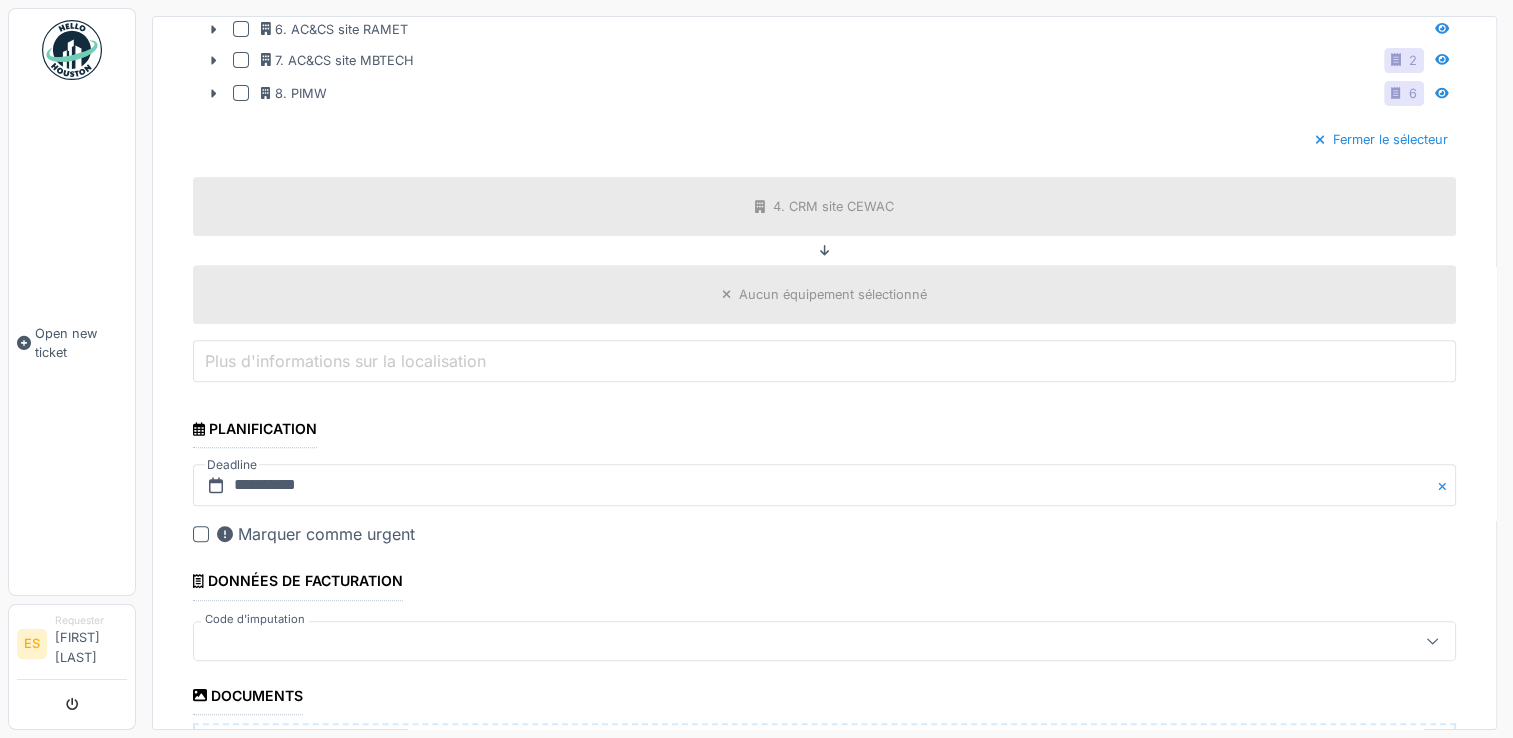 scroll, scrollTop: 800, scrollLeft: 0, axis: vertical 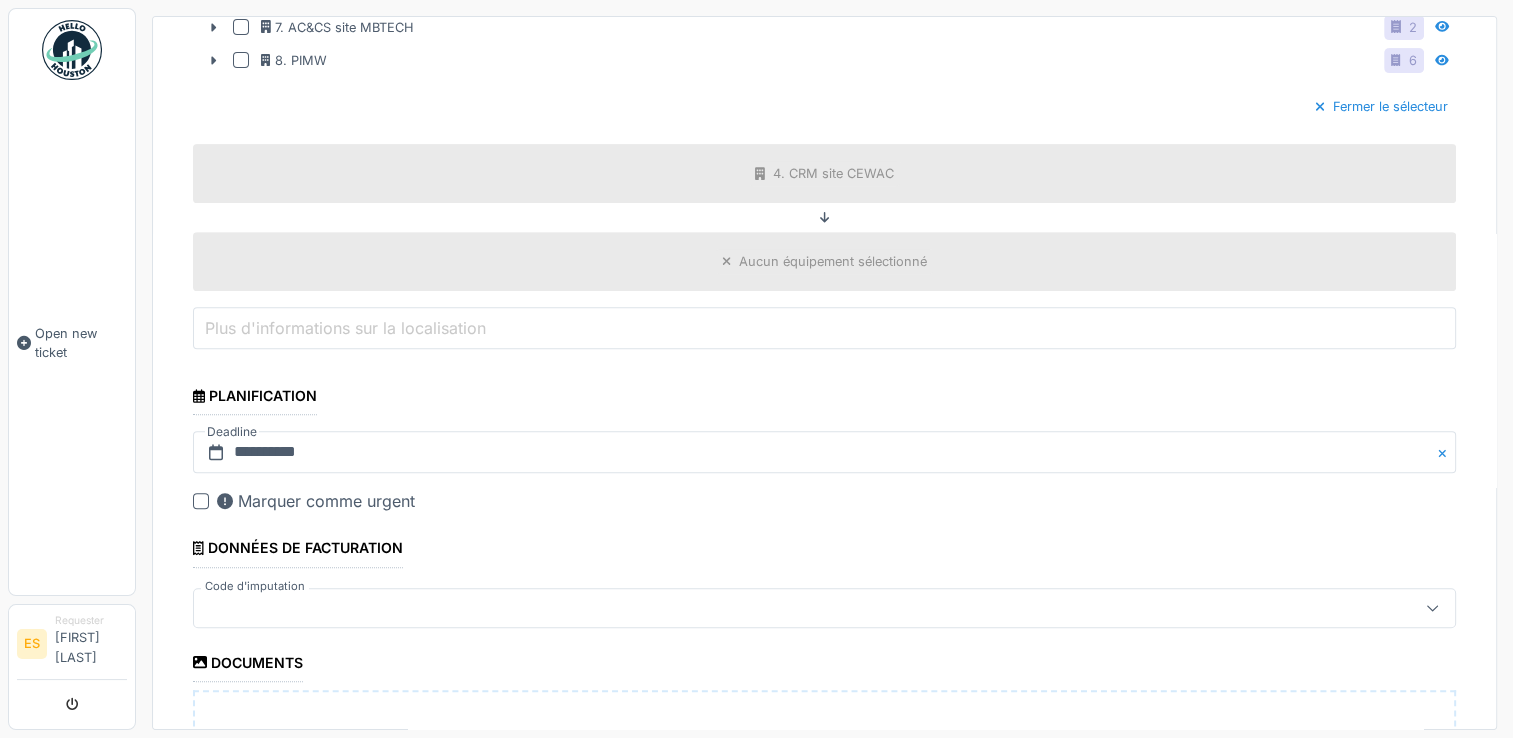 click at bounding box center (201, 501) 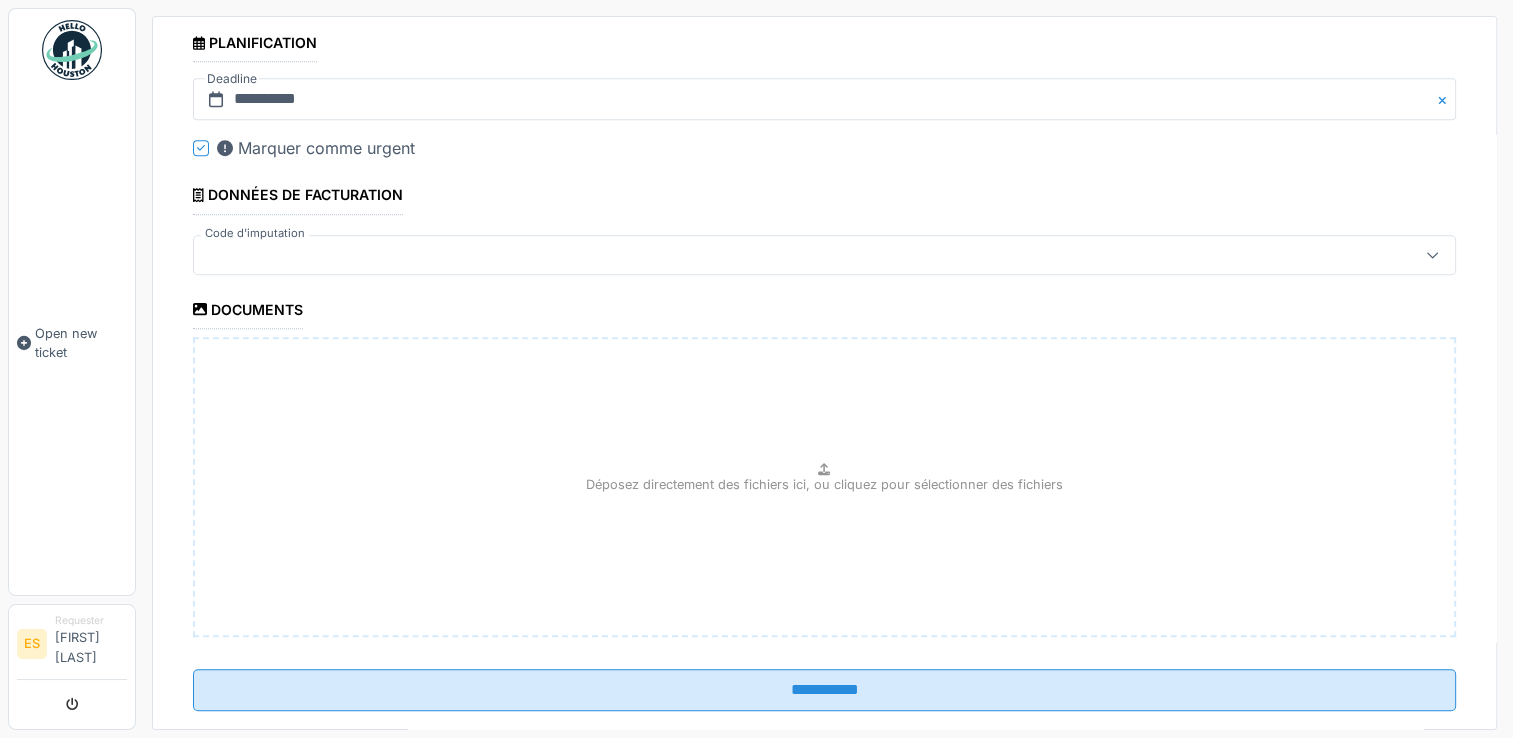 scroll, scrollTop: 1181, scrollLeft: 0, axis: vertical 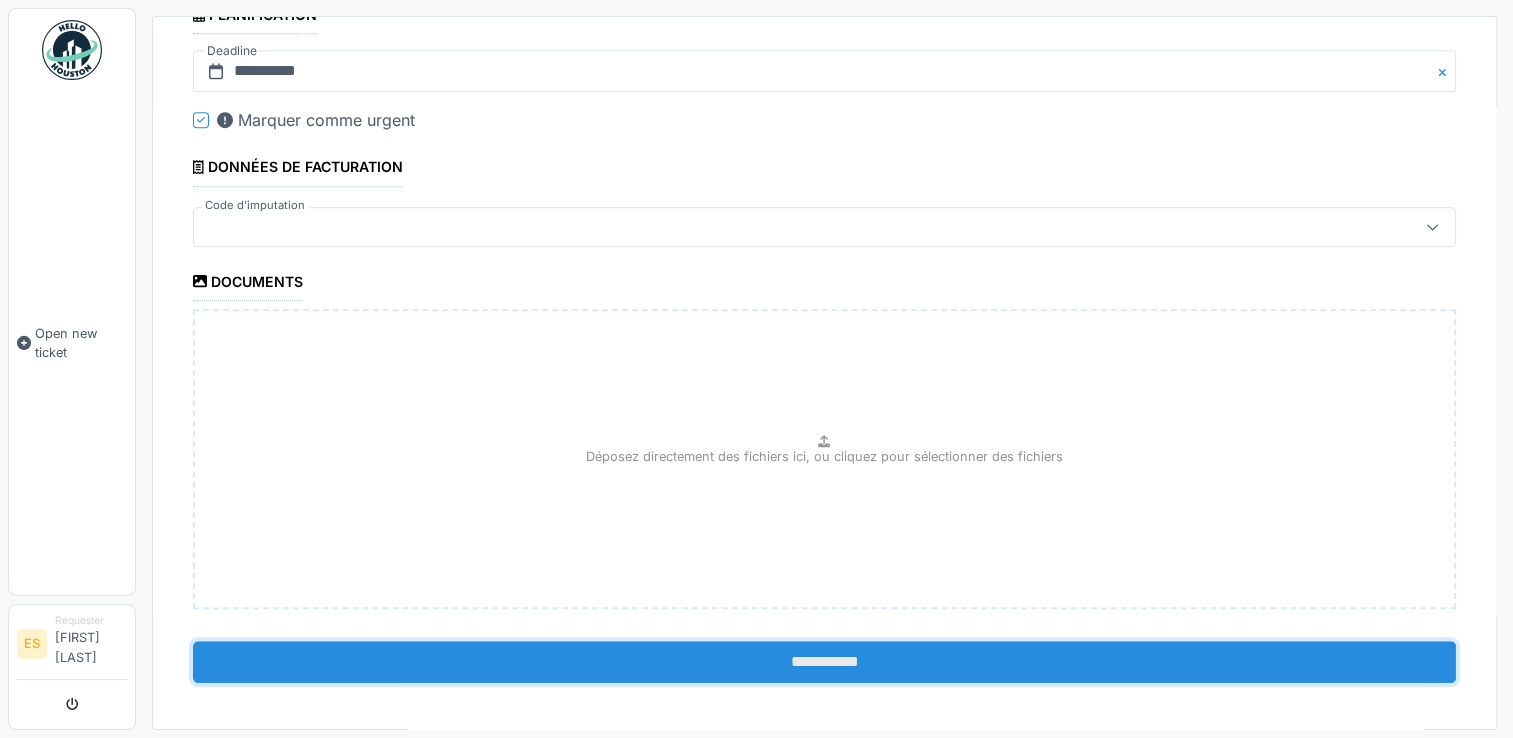 click on "**********" at bounding box center [824, 662] 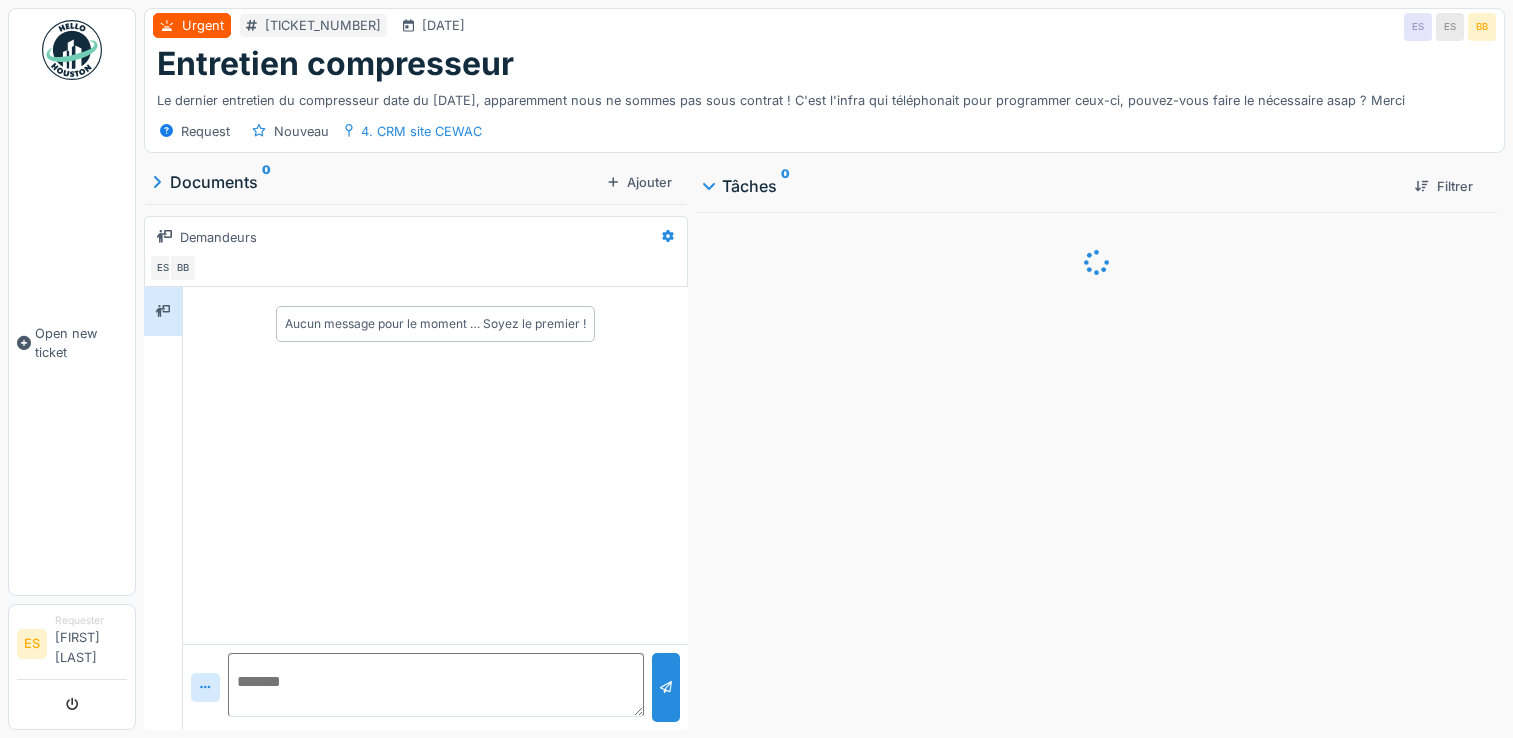 scroll, scrollTop: 0, scrollLeft: 0, axis: both 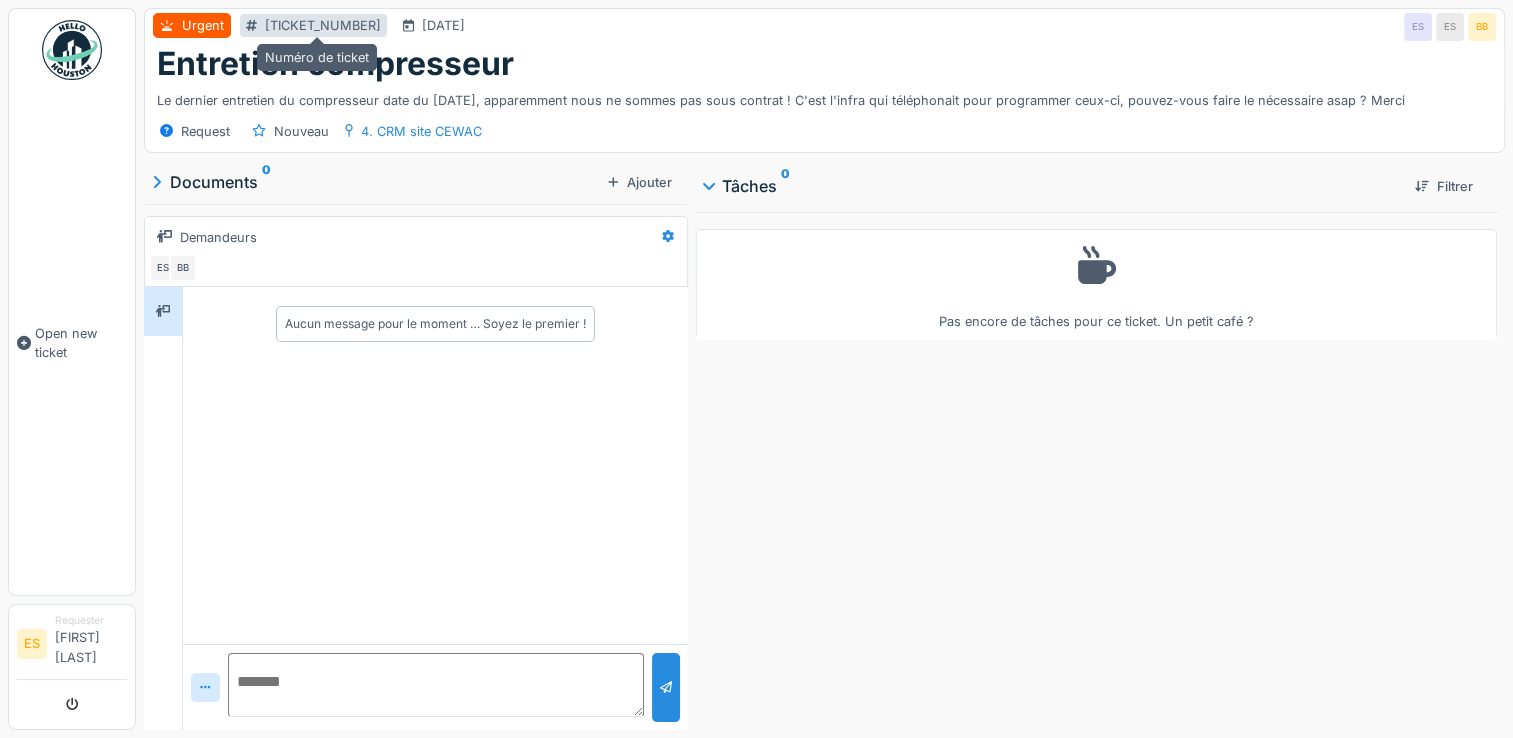 click at bounding box center (251, 25) 